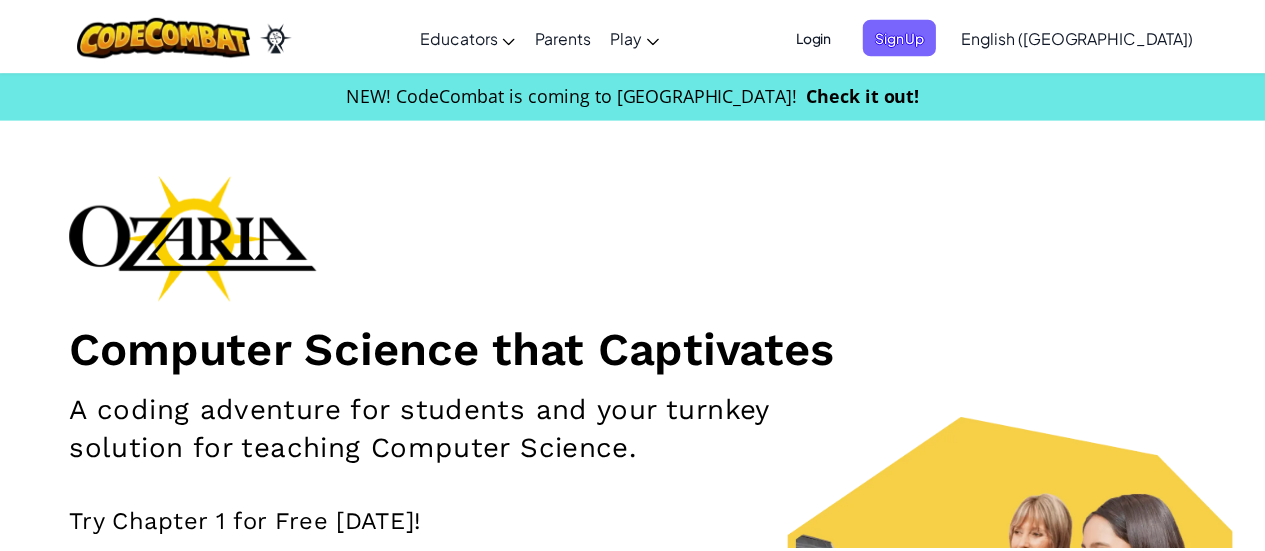scroll, scrollTop: 0, scrollLeft: 0, axis: both 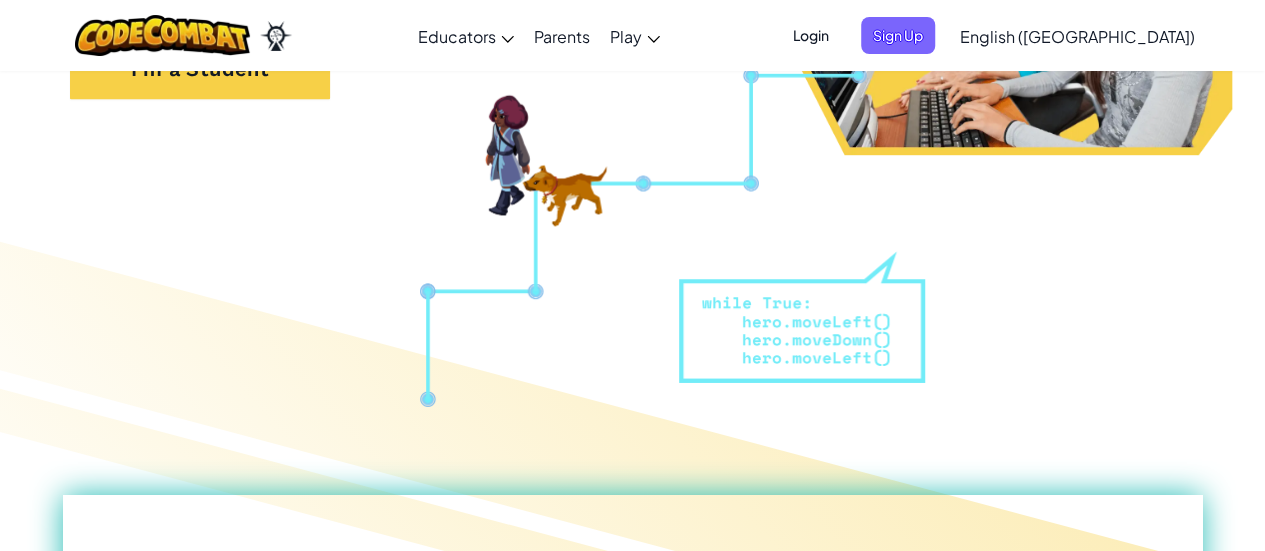 drag, startPoint x: 588, startPoint y: 147, endPoint x: 372, endPoint y: 167, distance: 216.92395 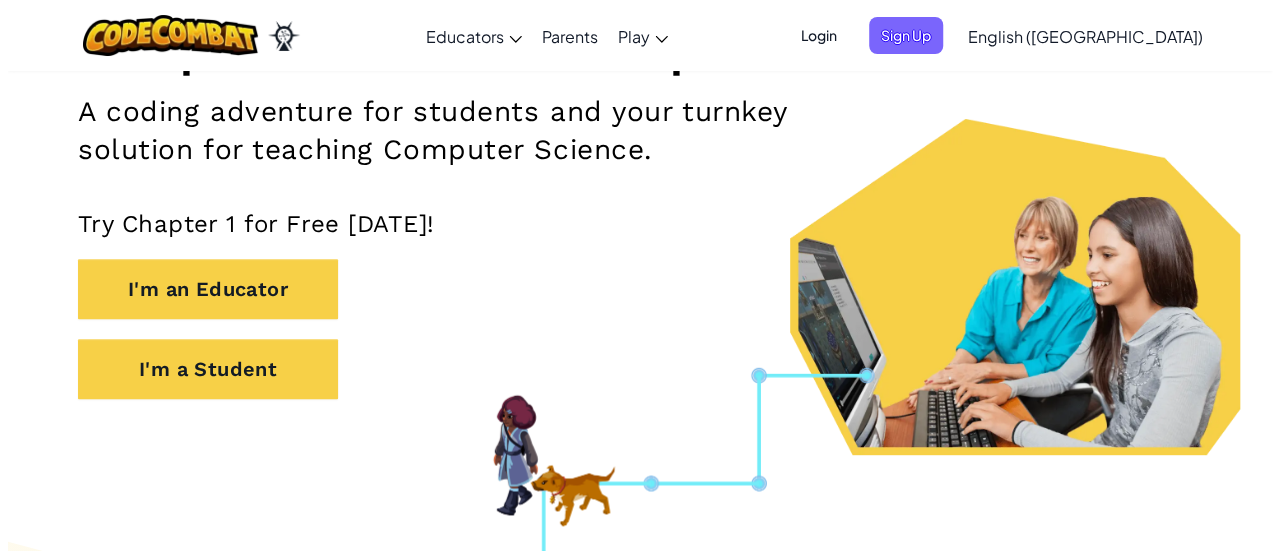 scroll, scrollTop: 0, scrollLeft: 0, axis: both 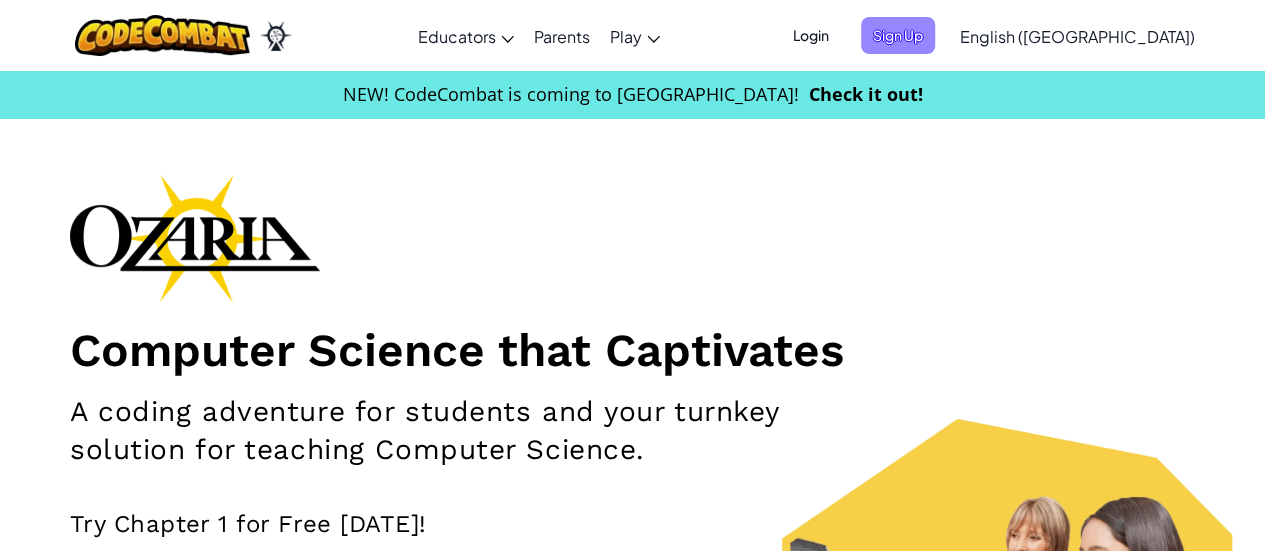 click on "Sign Up" at bounding box center [898, 35] 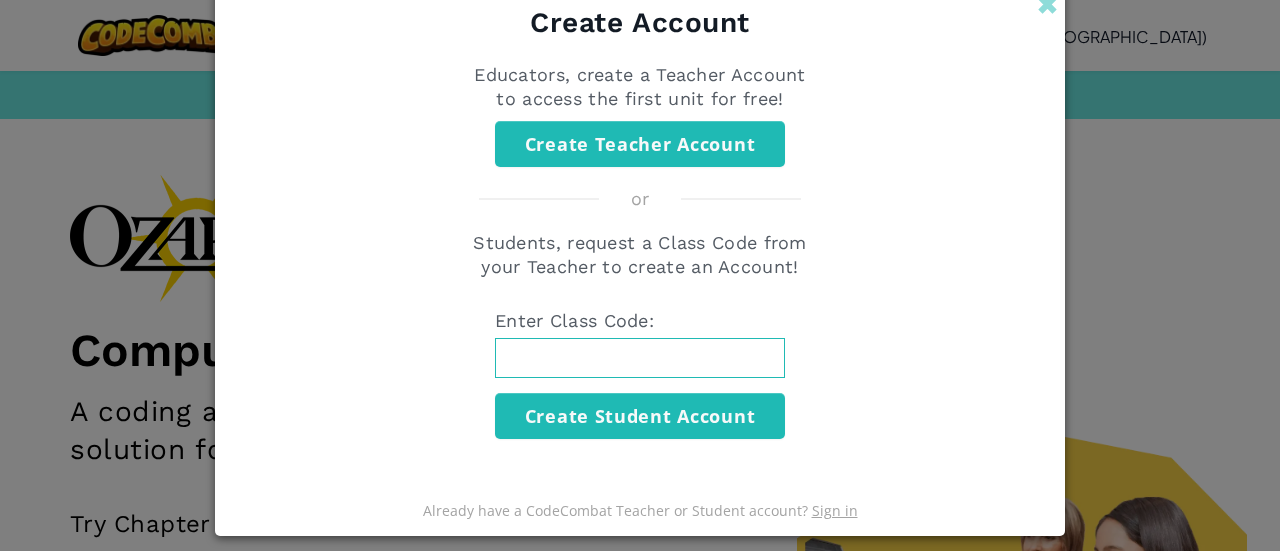 click at bounding box center (640, 358) 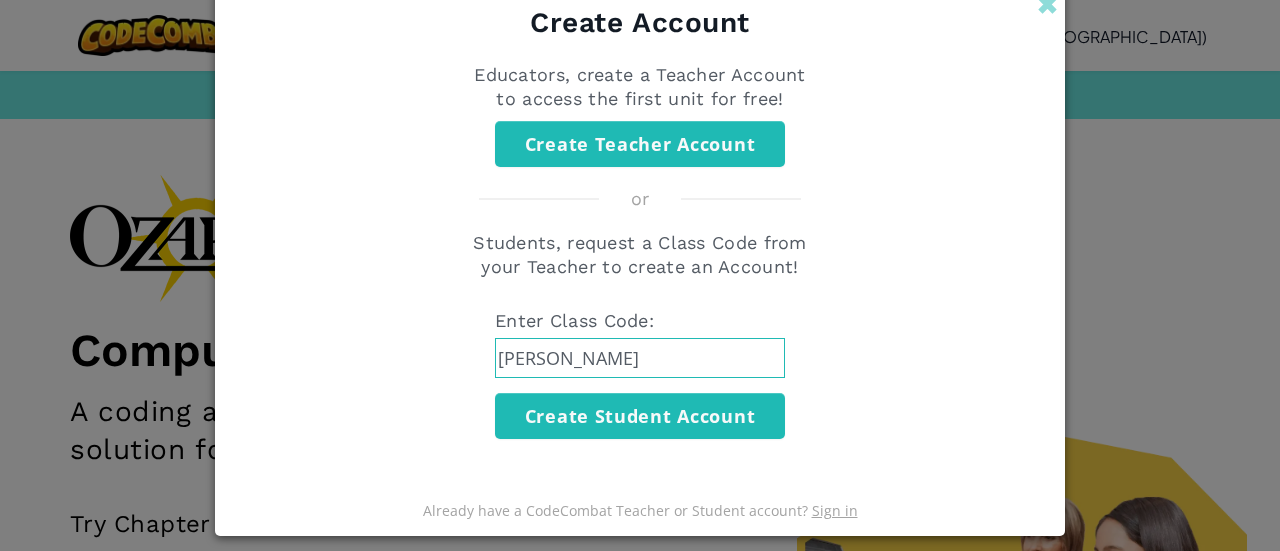 click on "Students, request a Class Code from your Teacher to create an Account! Enter Class Code: BoyD Create Student Account" at bounding box center [640, 335] 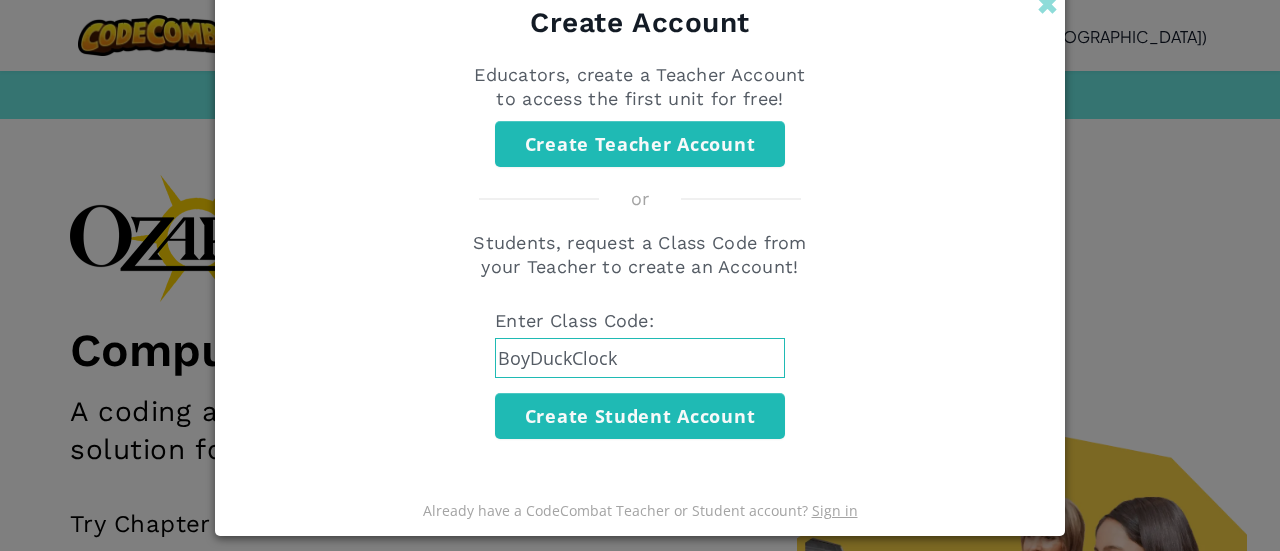 type on "BoyDuckClock" 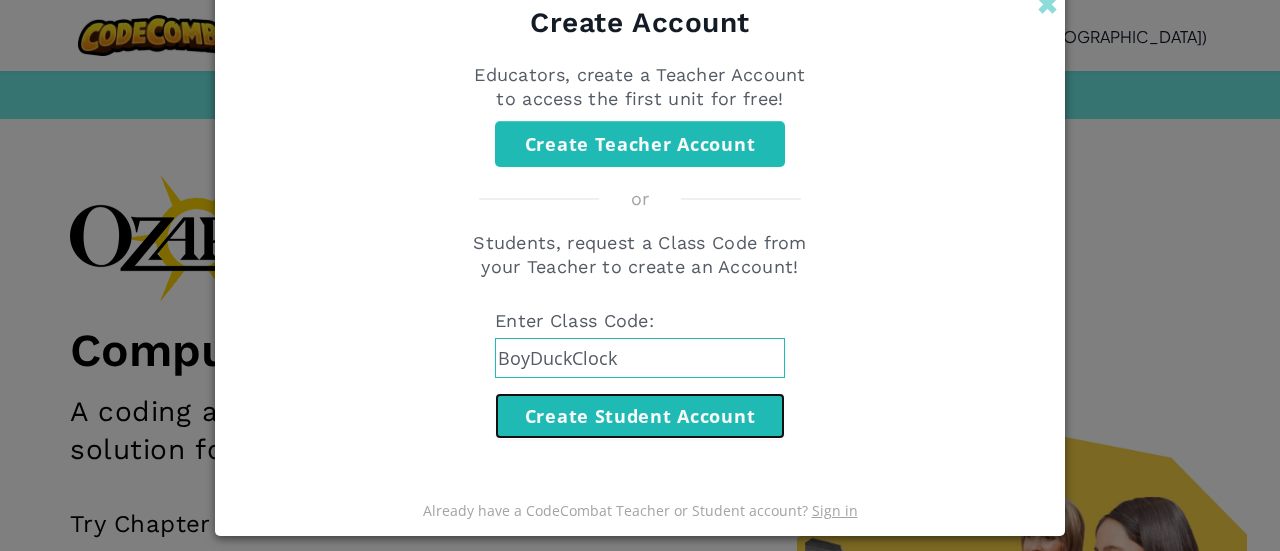 click on "Create Student Account" at bounding box center [640, 416] 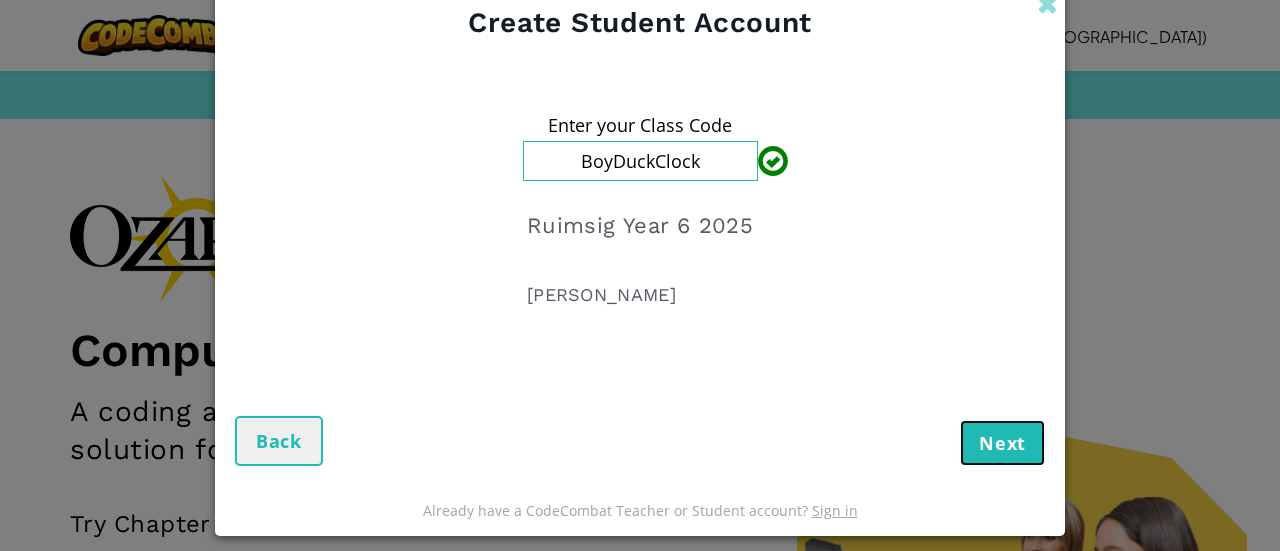 click on "Next" at bounding box center (1002, 443) 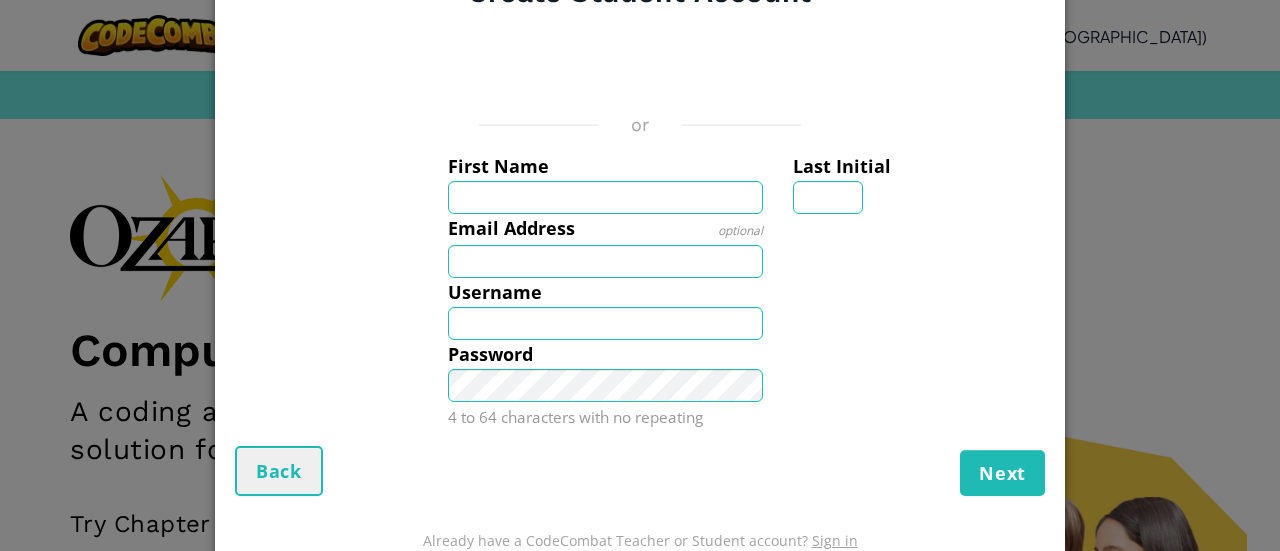 type on "o" 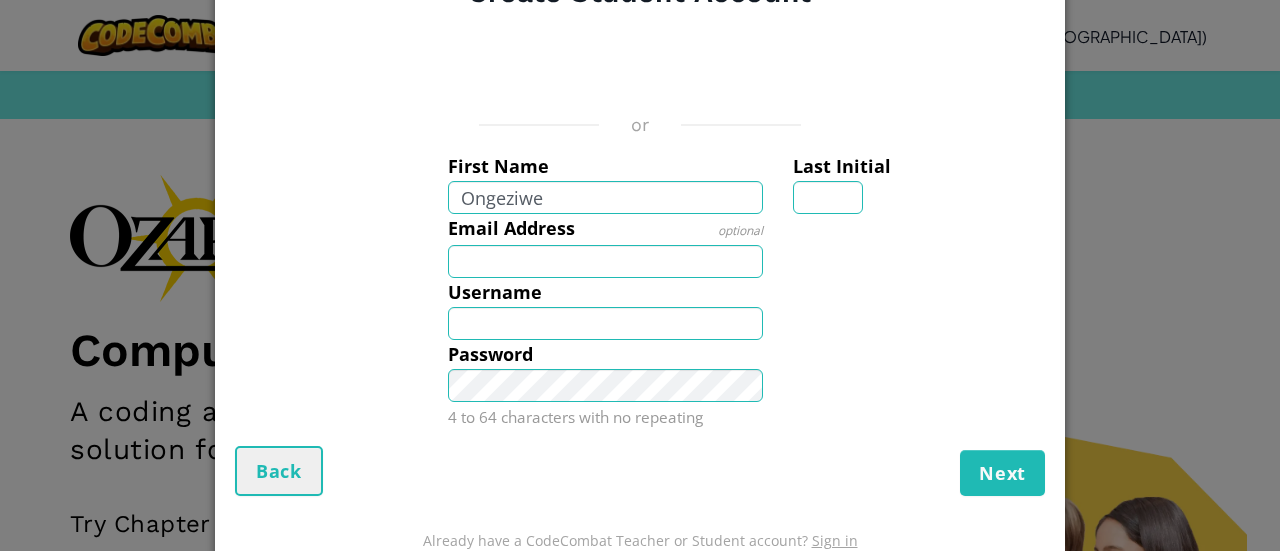 type on "Ongeziwe" 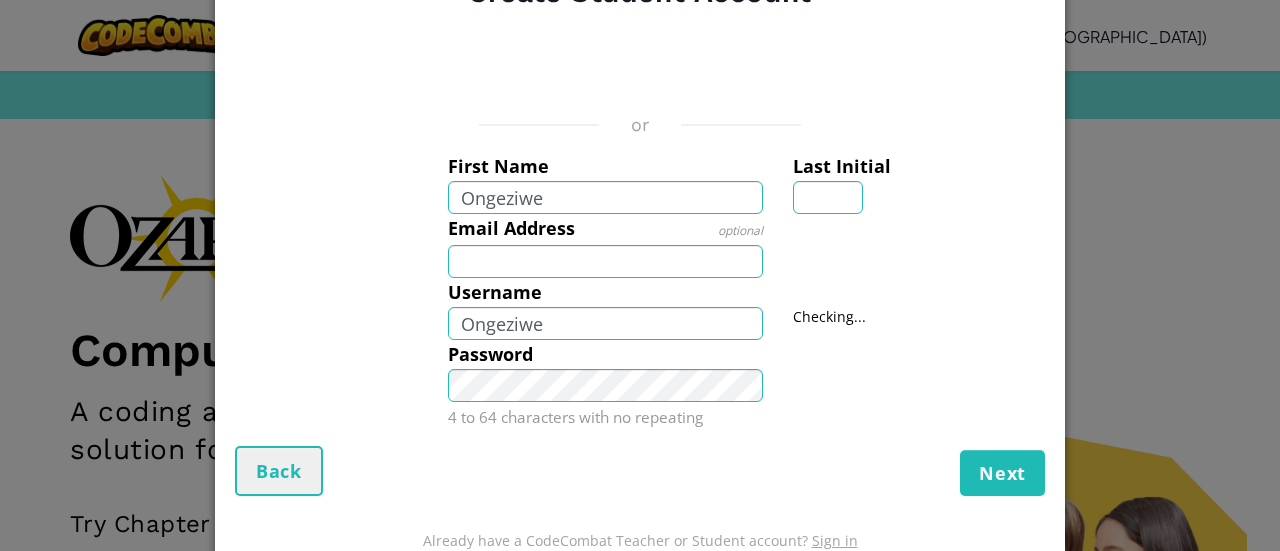 drag, startPoint x: 568, startPoint y: 238, endPoint x: 568, endPoint y: 251, distance: 13 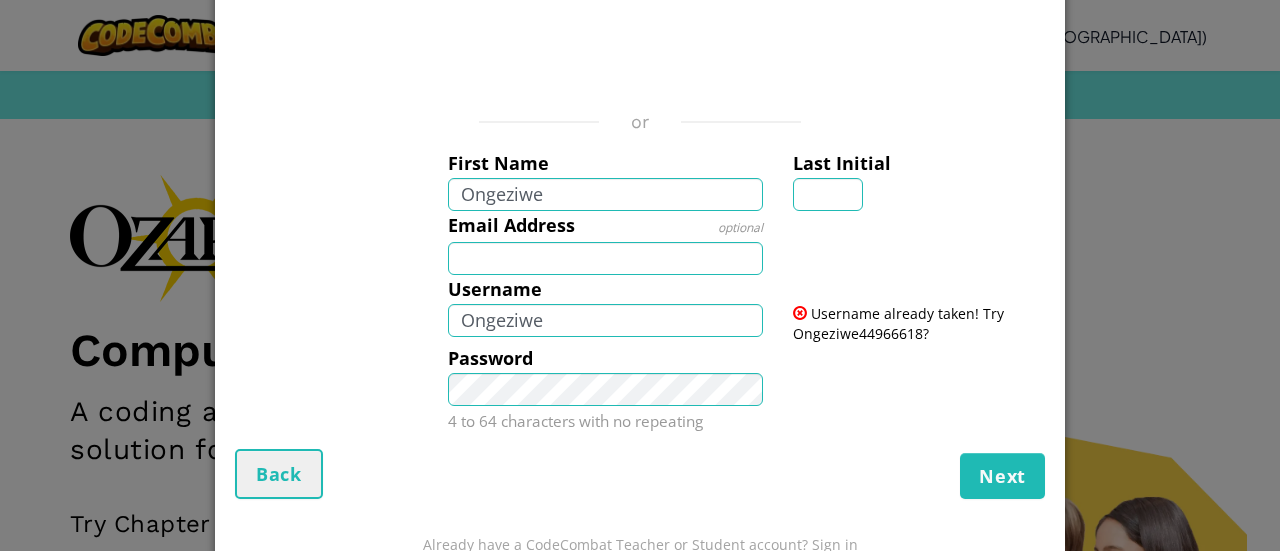 click on "or First Name Ongeziwe Last Initial Email Address optional Username Ongeziwe   Username already taken! Try Ongeziwe44966618? Password 4 to 64 characters with no repeating" at bounding box center (640, 240) 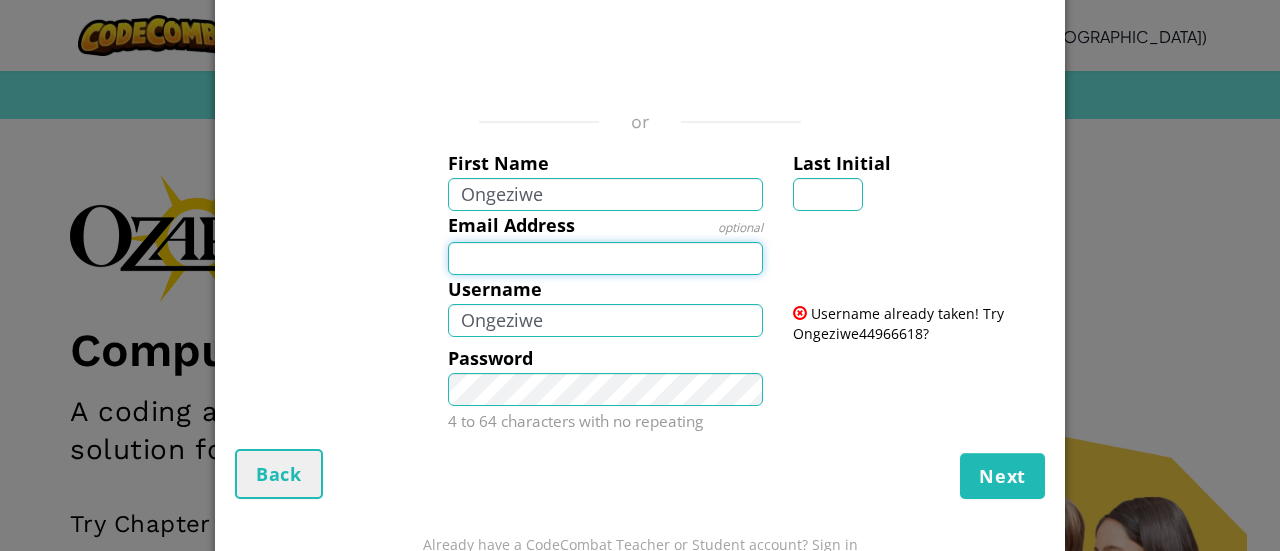click on "Email Address" at bounding box center [606, 258] 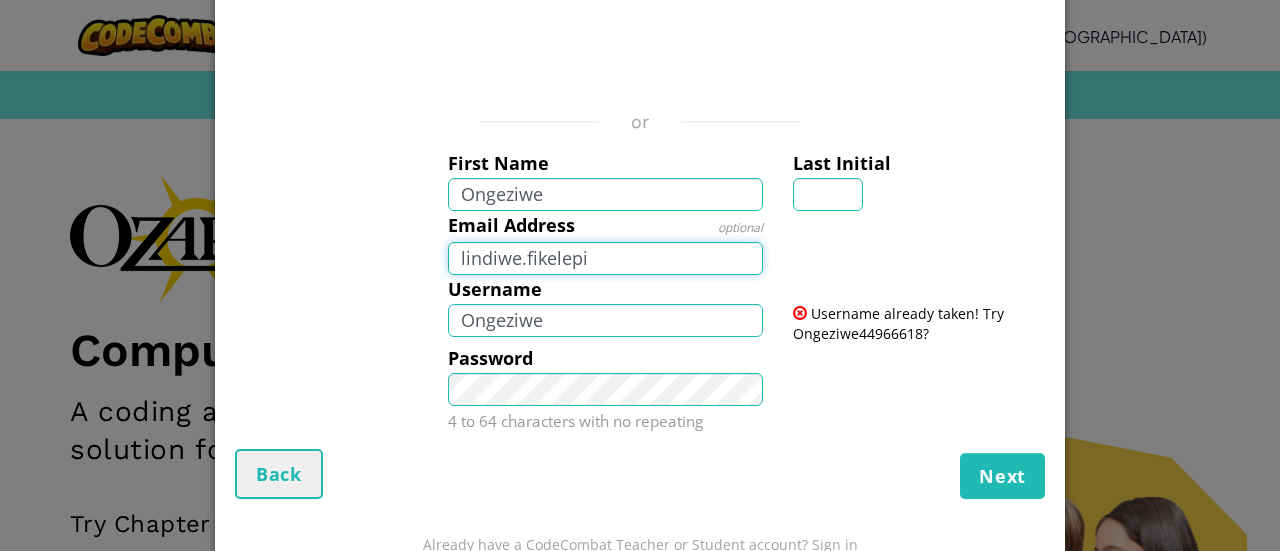 type on "lindiwe.fikelepi" 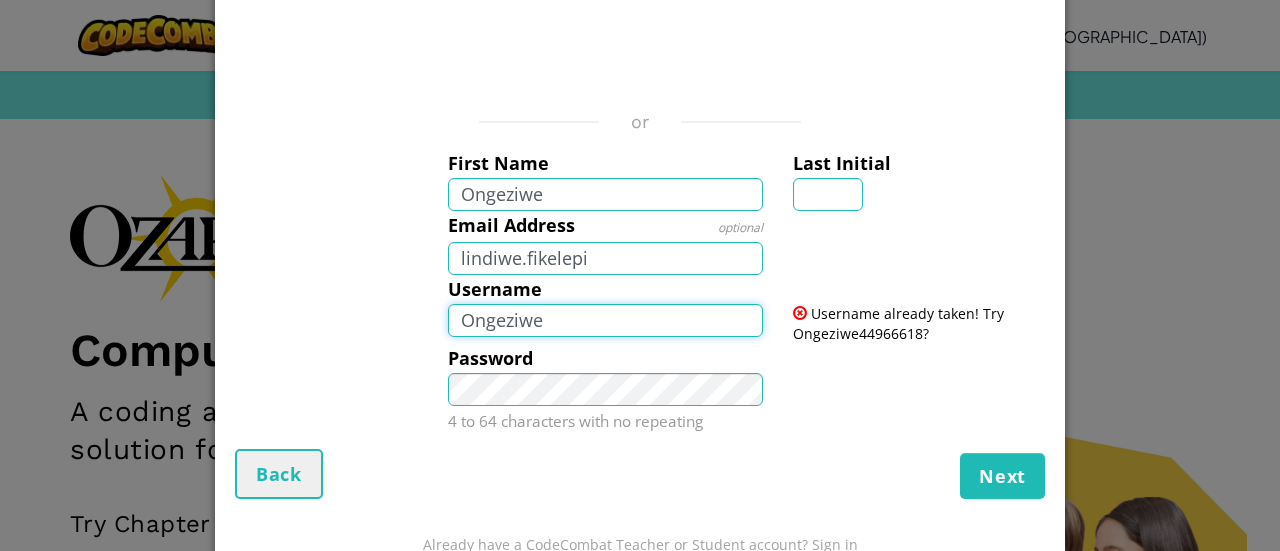 click on "Ongeziwe" at bounding box center (606, 320) 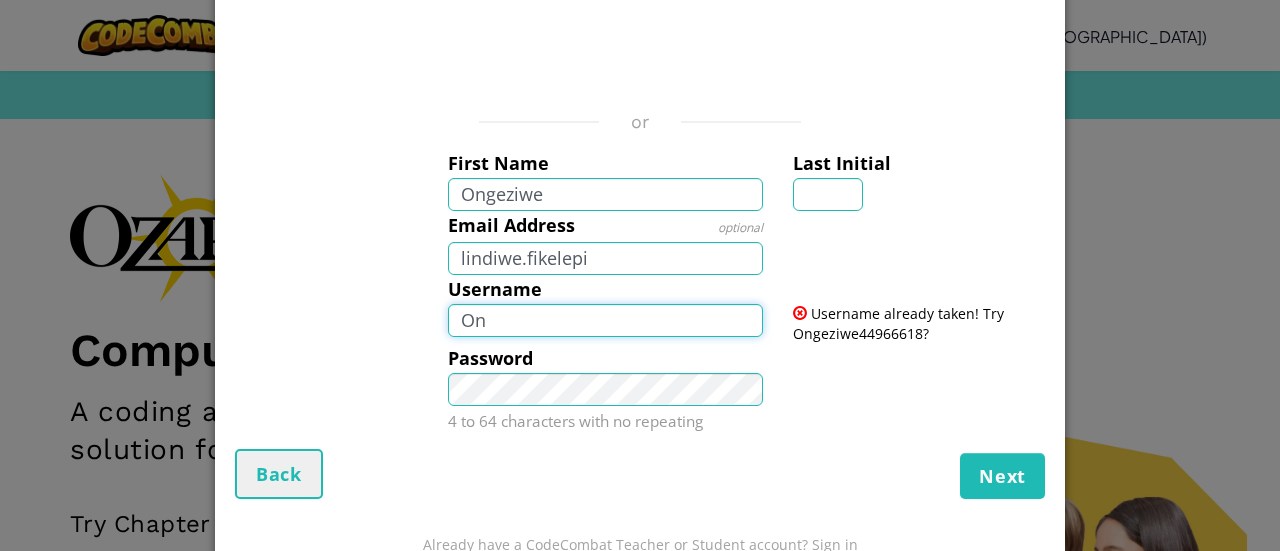 type on "O" 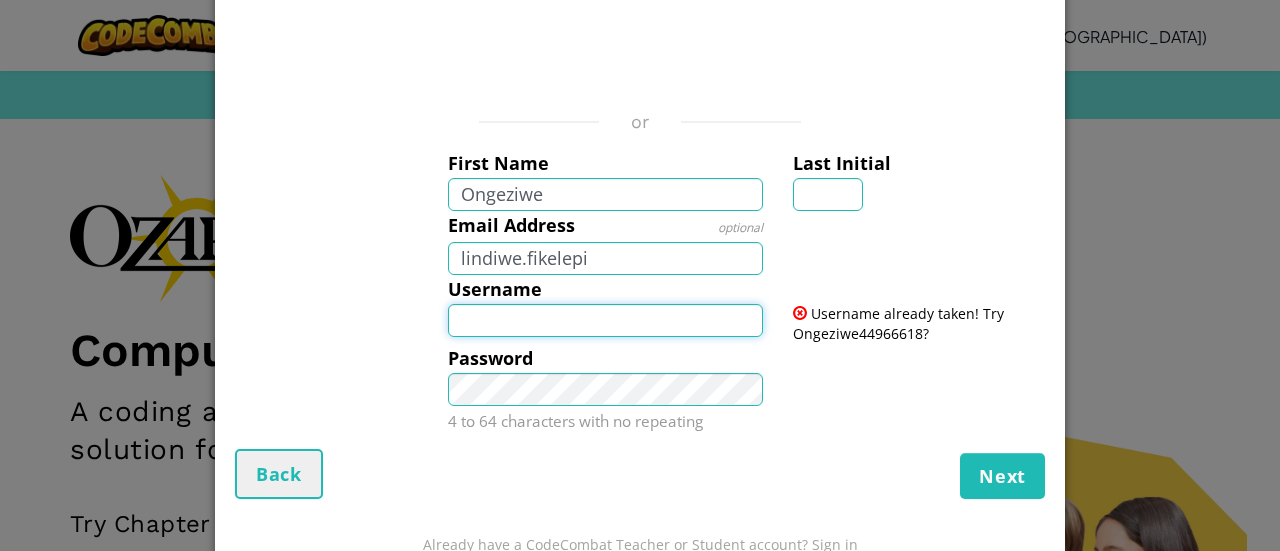 type 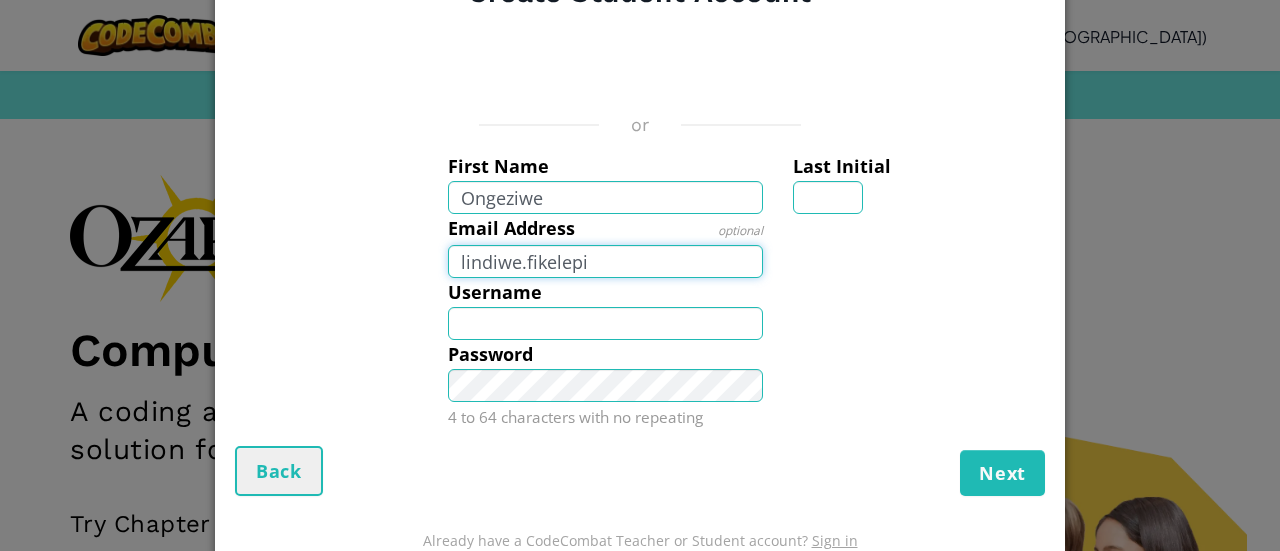 click on "lindiwe.fikelepi" at bounding box center (606, 261) 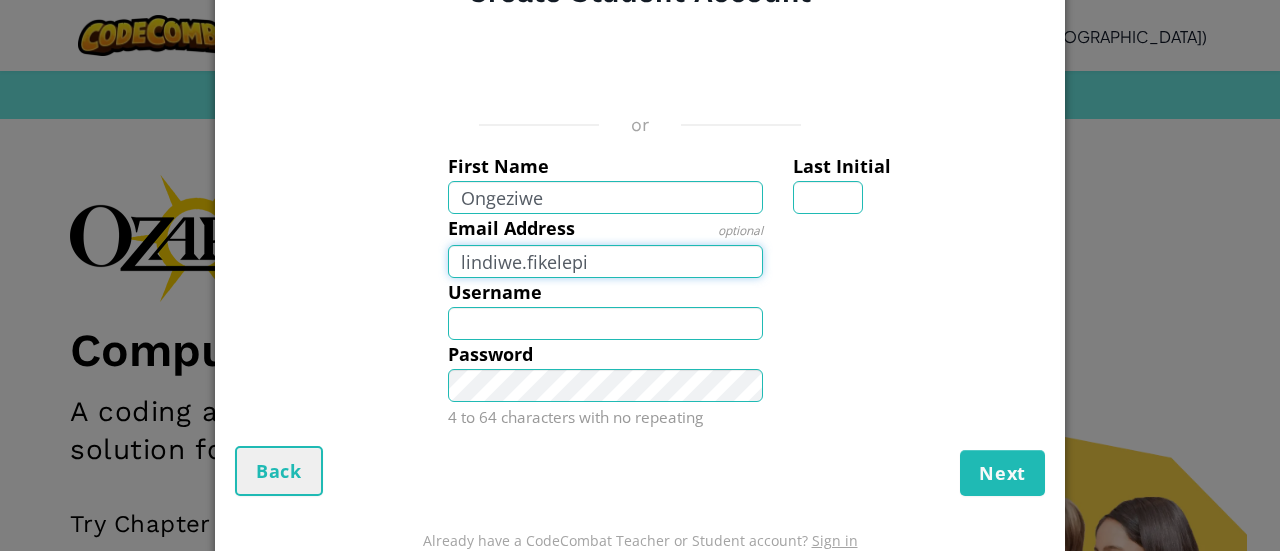 click on "lindiwe.fikelepi" at bounding box center (606, 261) 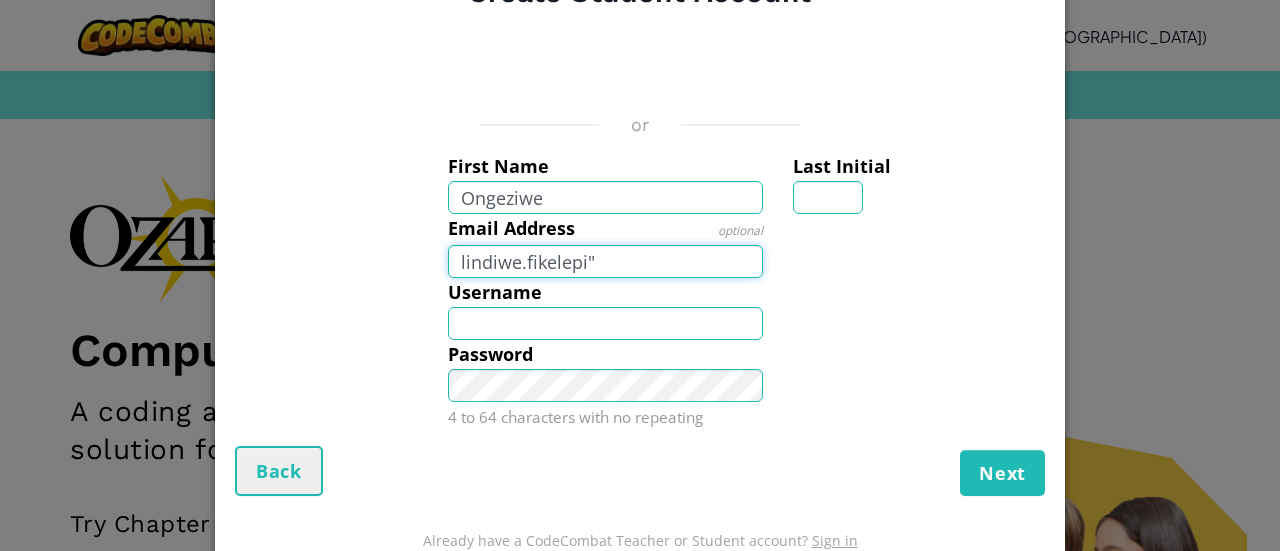 type on "lindiwe.fikelepi" 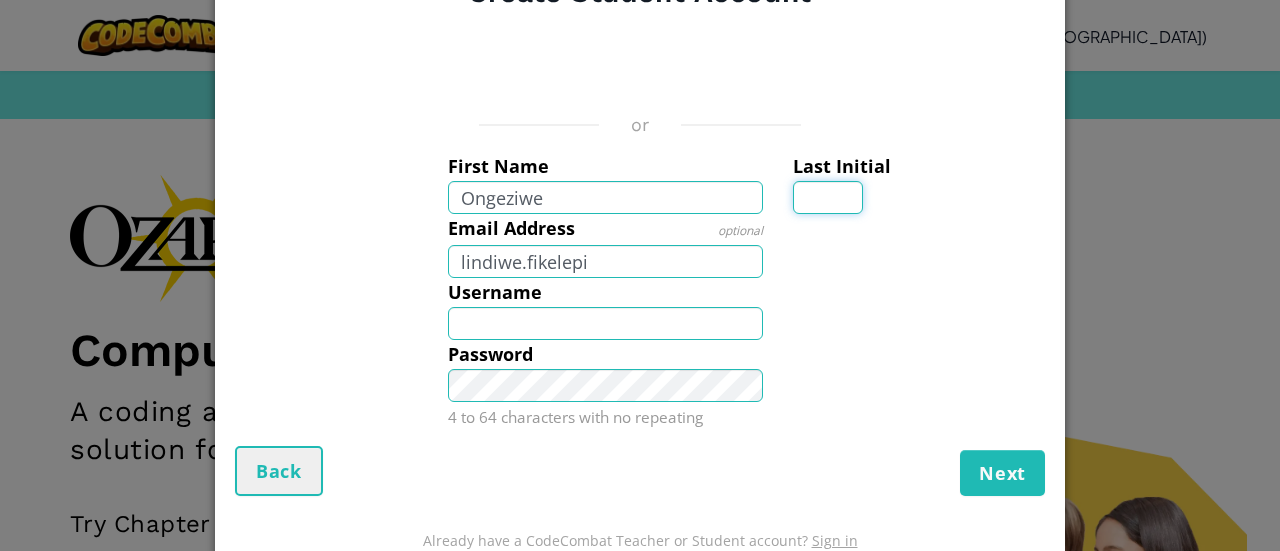 click on "Last Initial" at bounding box center [828, 197] 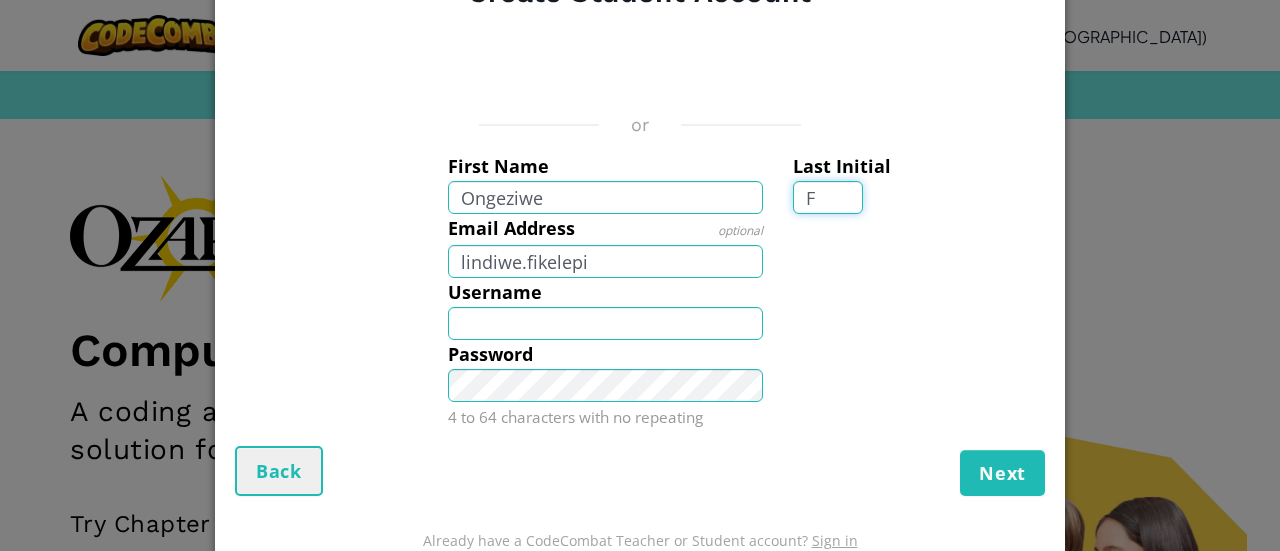 type on "F" 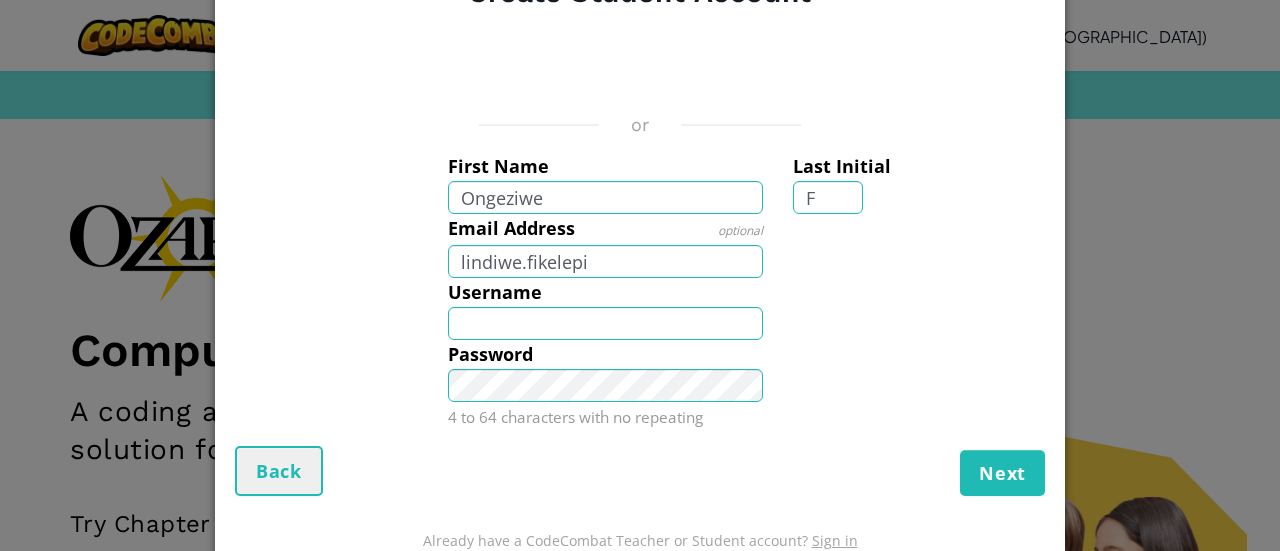 type on "OngeziweF" 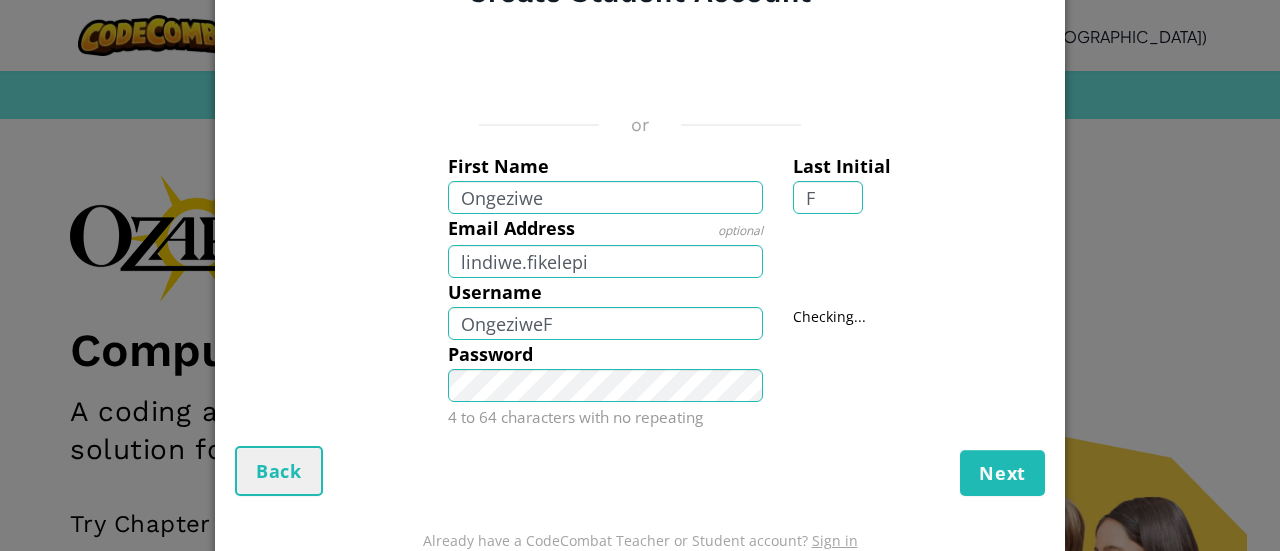 click at bounding box center (916, 228) 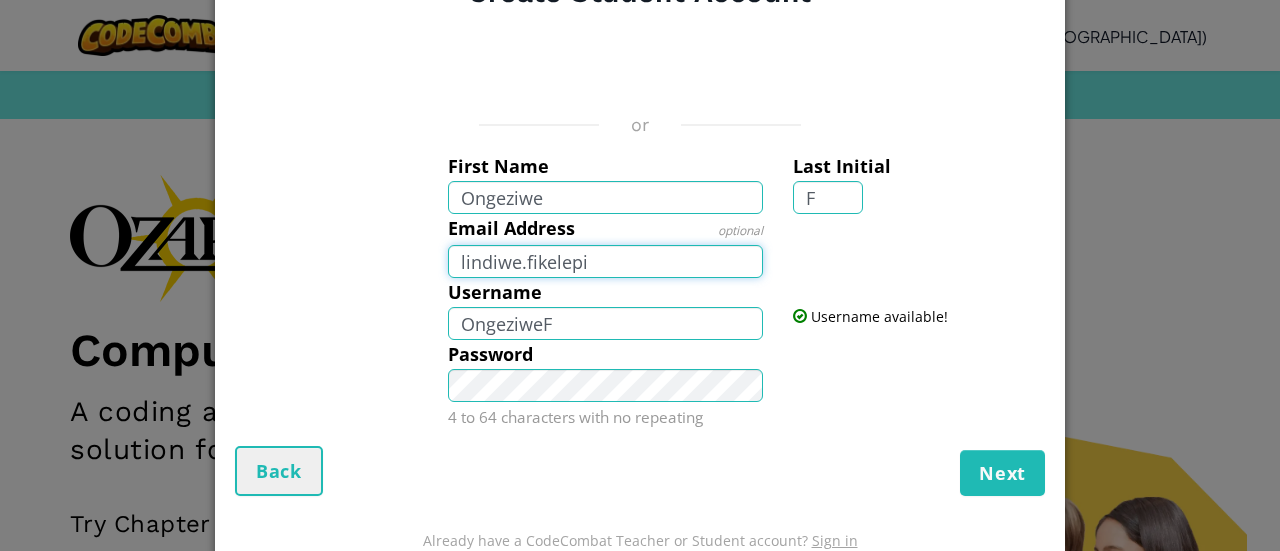 click on "lindiwe.fikelepi" at bounding box center [606, 261] 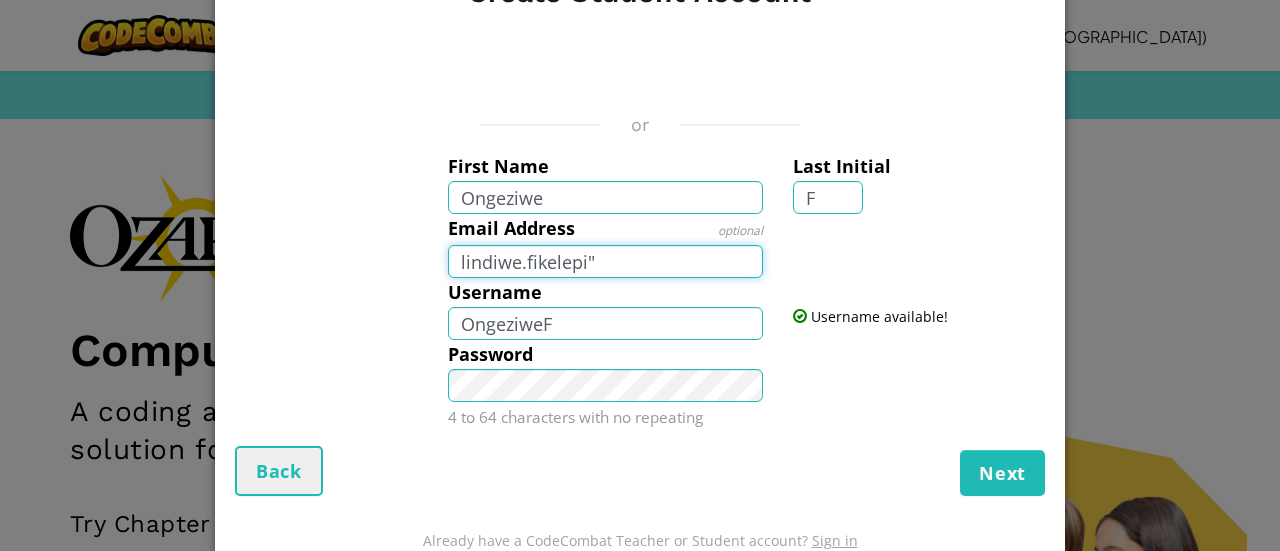 click on "Next" at bounding box center [1002, 473] 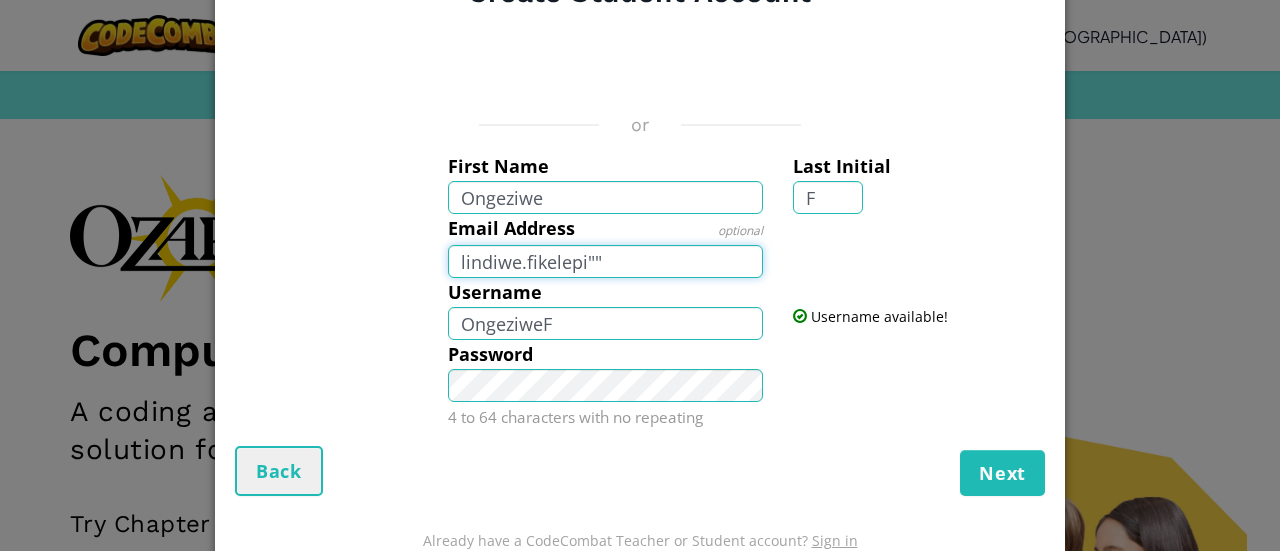 click on "Next" at bounding box center [1002, 473] 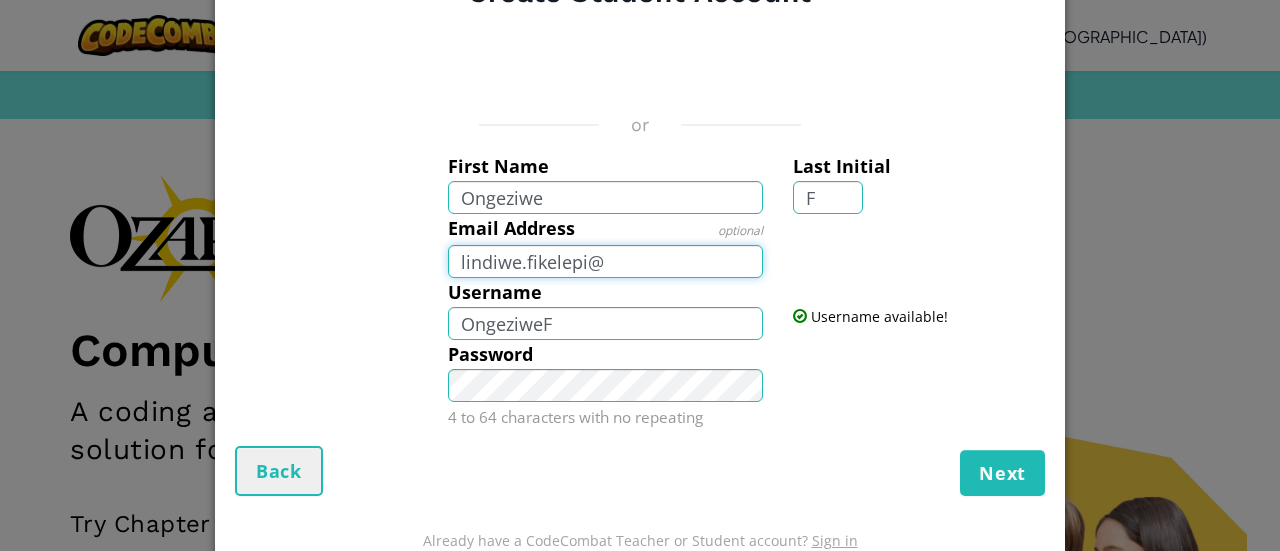 type on "lindiwe.fikelepi@" 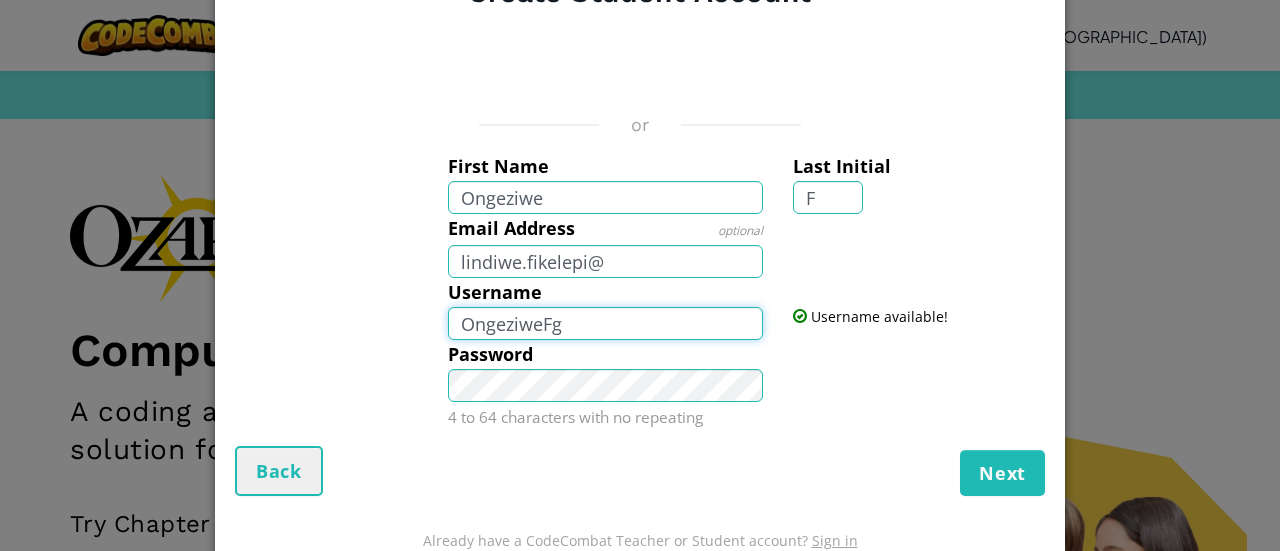 click on "OngeziweFg" at bounding box center [606, 323] 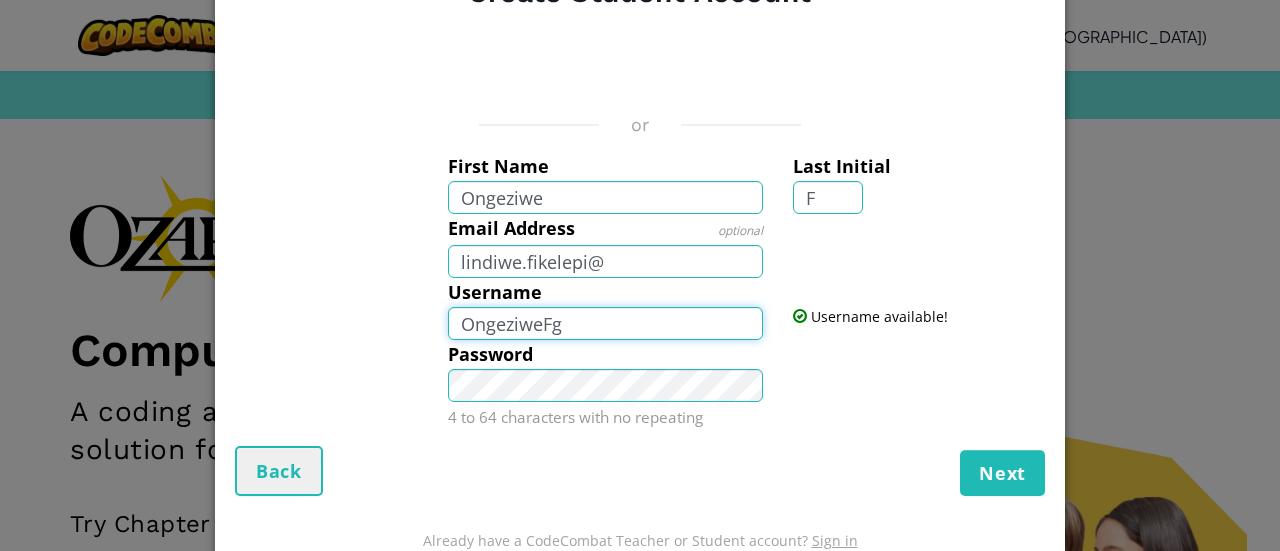 type on "OngeziweF" 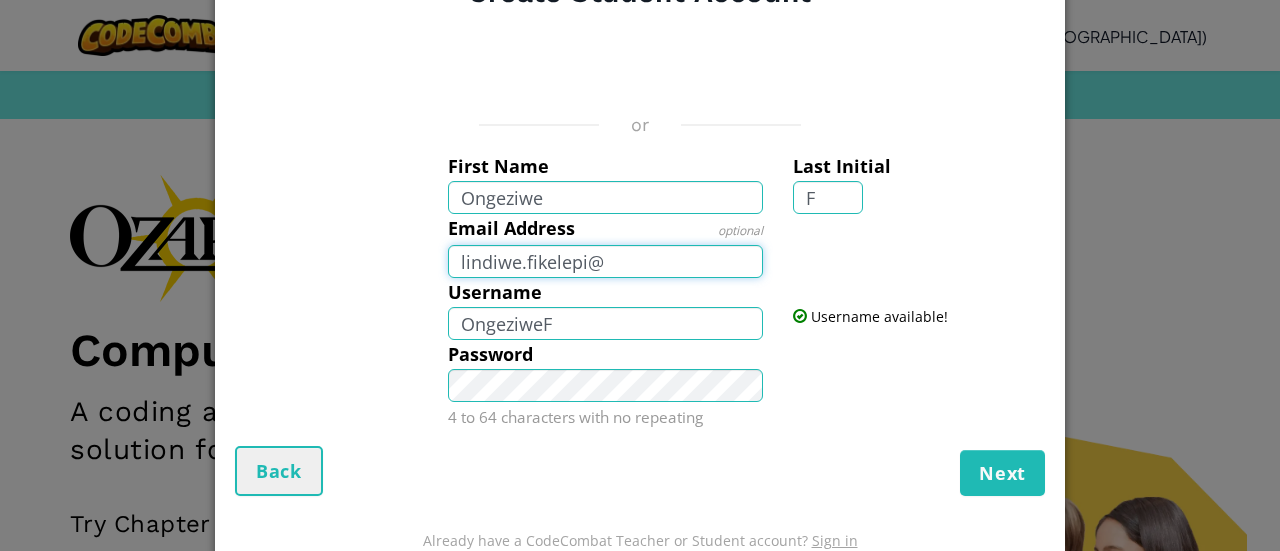 click on "lindiwe.fikelepi@" at bounding box center [606, 261] 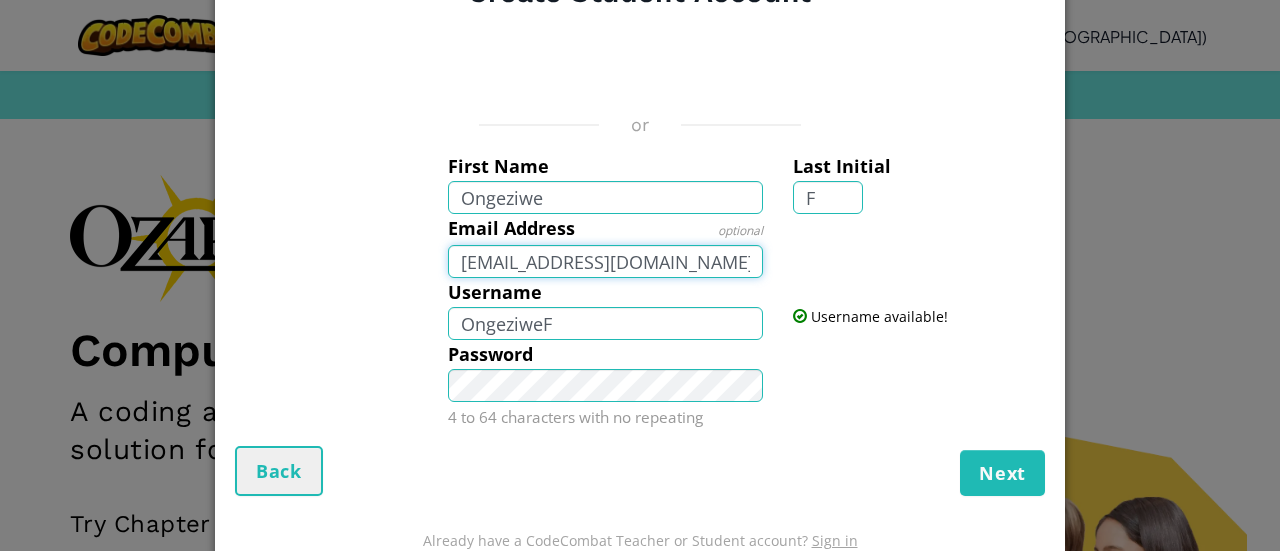 click on "lindiwe.fikelepi@gmail.co" at bounding box center (606, 261) 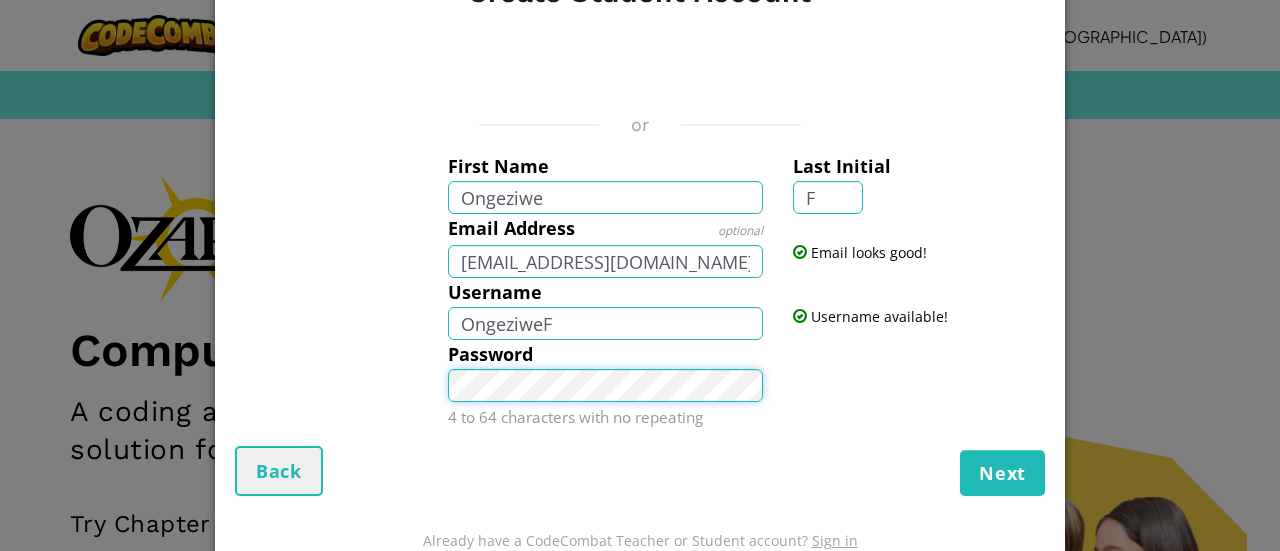 click on "Next" at bounding box center (1002, 473) 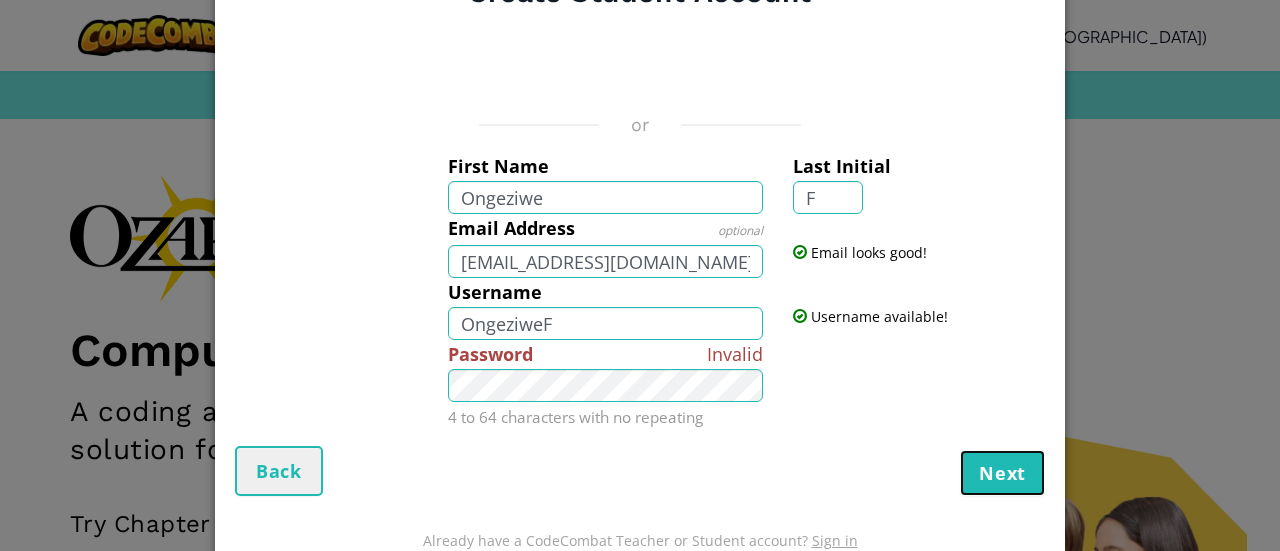 click on "Next" at bounding box center [1002, 473] 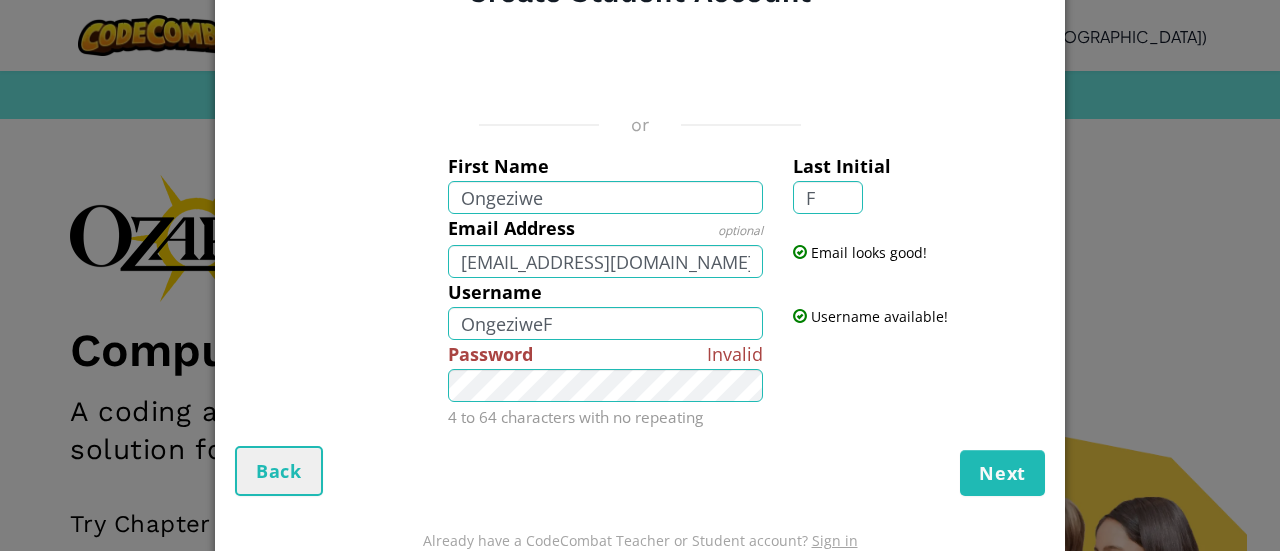 click on "Next Back" at bounding box center (640, 471) 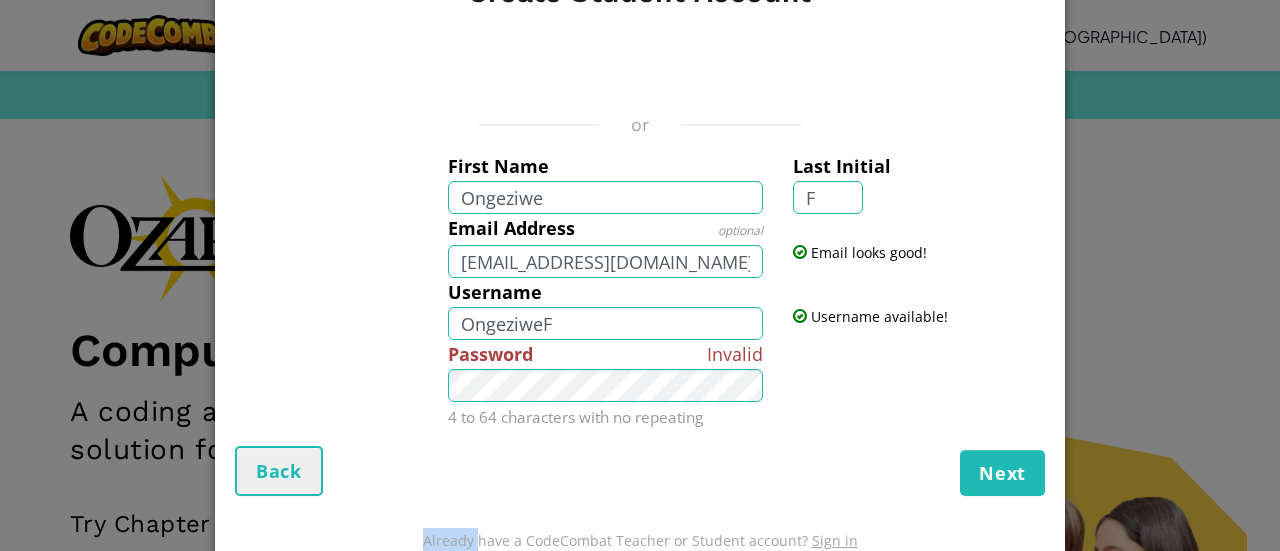 click on "Next Back" at bounding box center [640, 471] 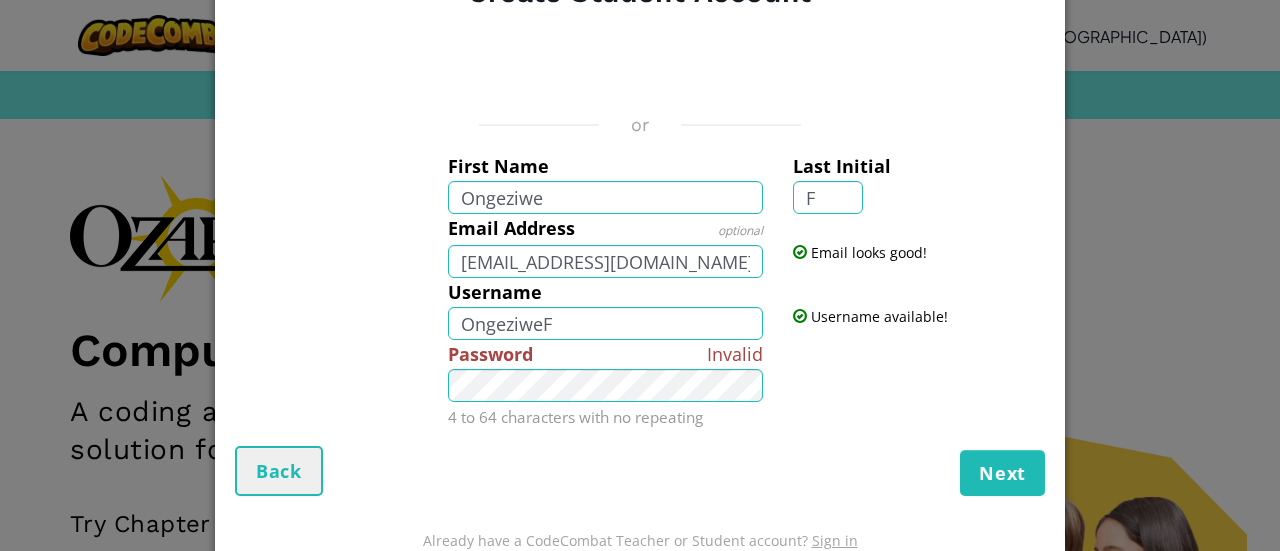 click on "Invalid Password 4 to 64 characters with no repeating" at bounding box center (640, 386) 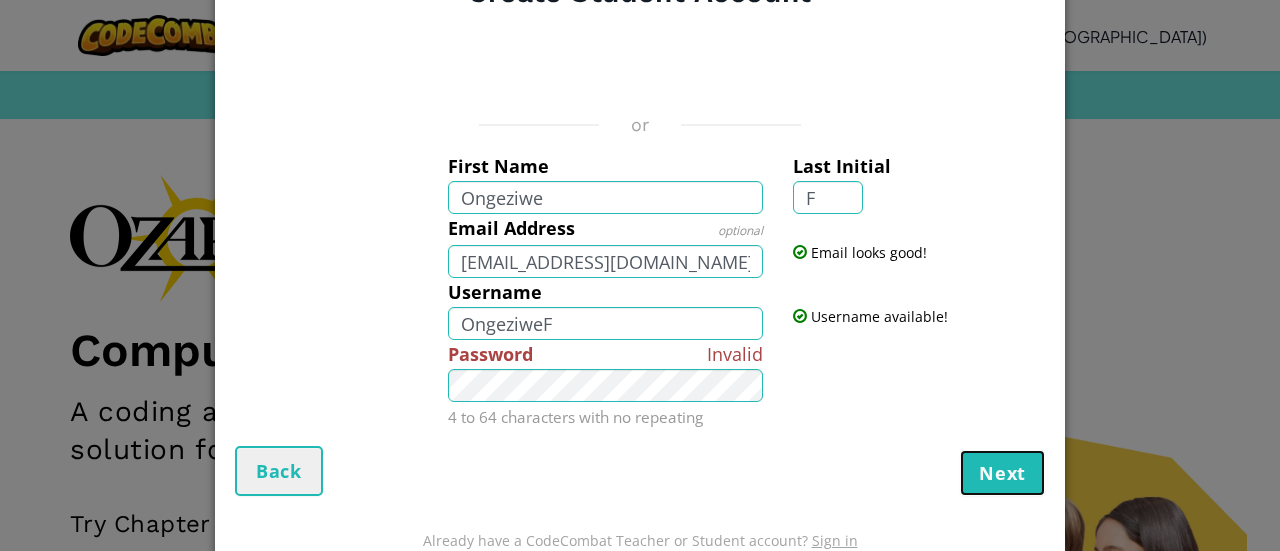 click on "Next" at bounding box center (1002, 473) 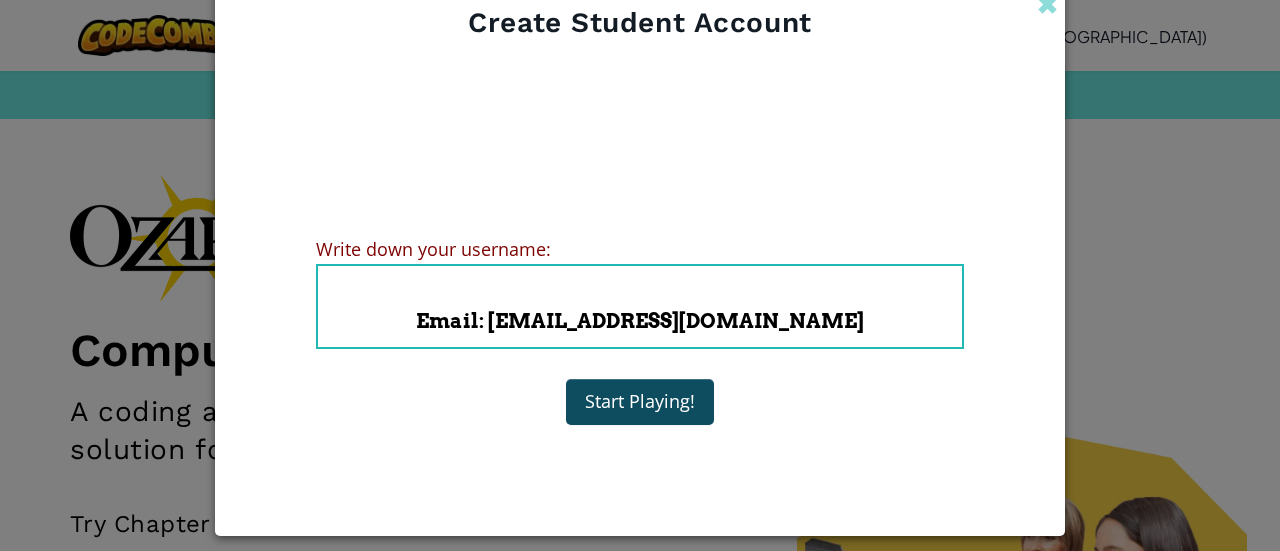 click on "Account Created! Write down your information so that you don't forget it. Your teacher can also help you reset your password at any time. Write down your username: Username : OngeziweF Email : lindiwe.fikelepi@gmail.com Start Playing!" at bounding box center [640, 264] 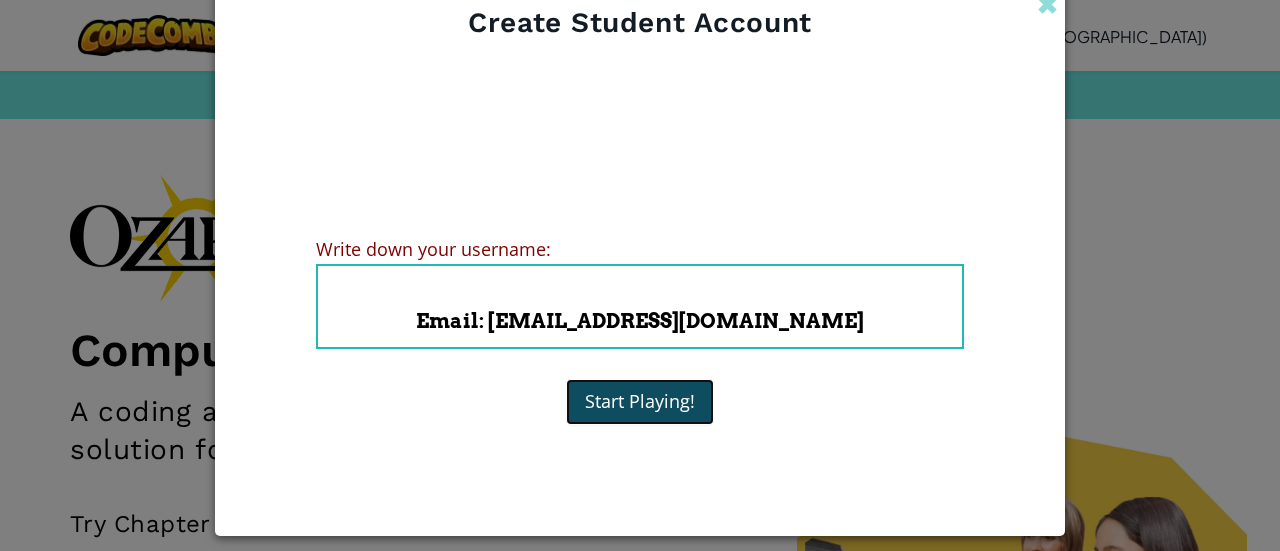 click on "Start Playing!" at bounding box center (640, 402) 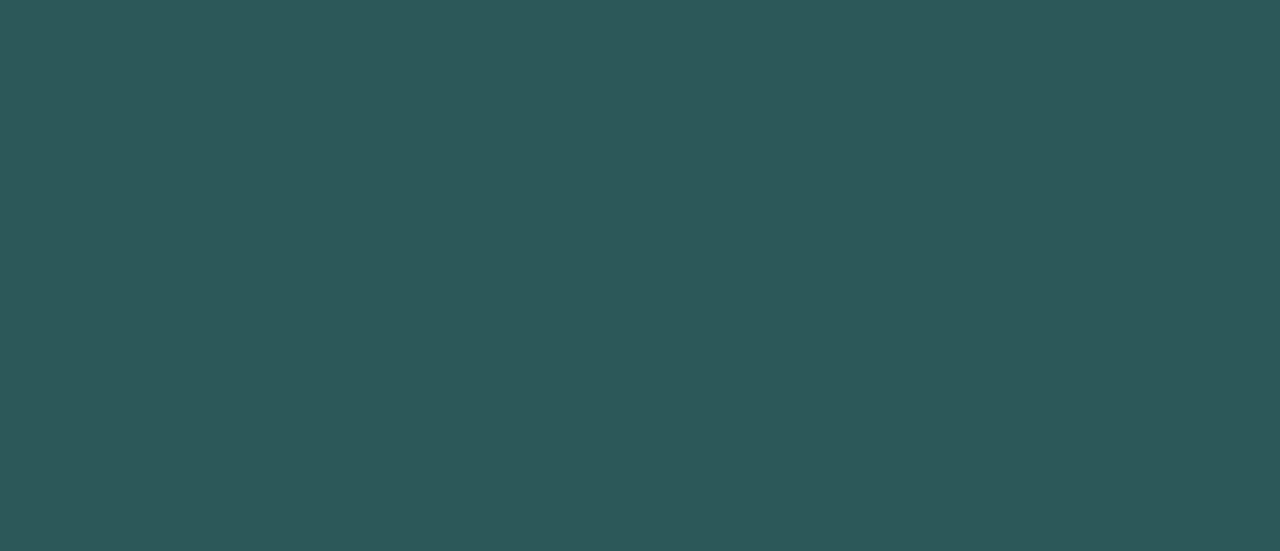 scroll, scrollTop: 0, scrollLeft: 0, axis: both 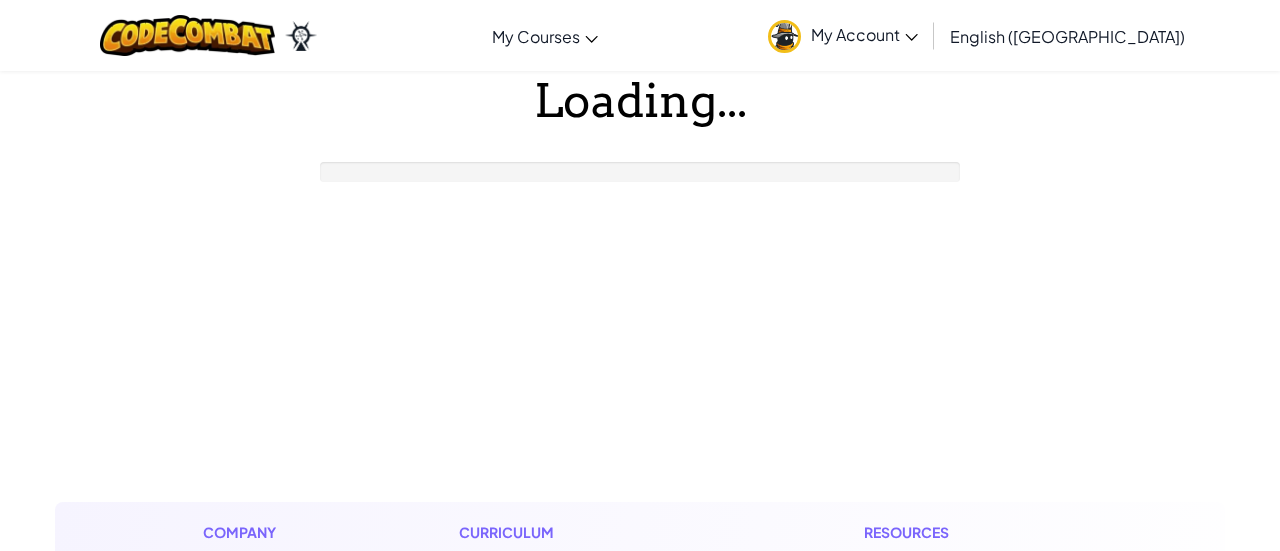 drag, startPoint x: 51, startPoint y: 449, endPoint x: 0, endPoint y: 498, distance: 70.724815 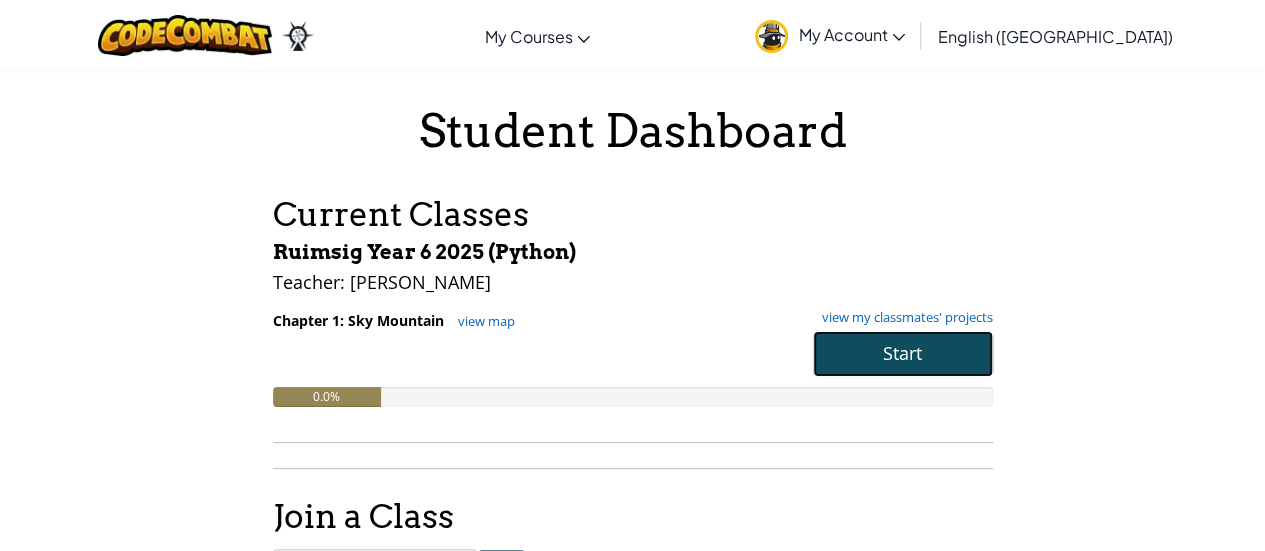 click on "Start" at bounding box center [902, 353] 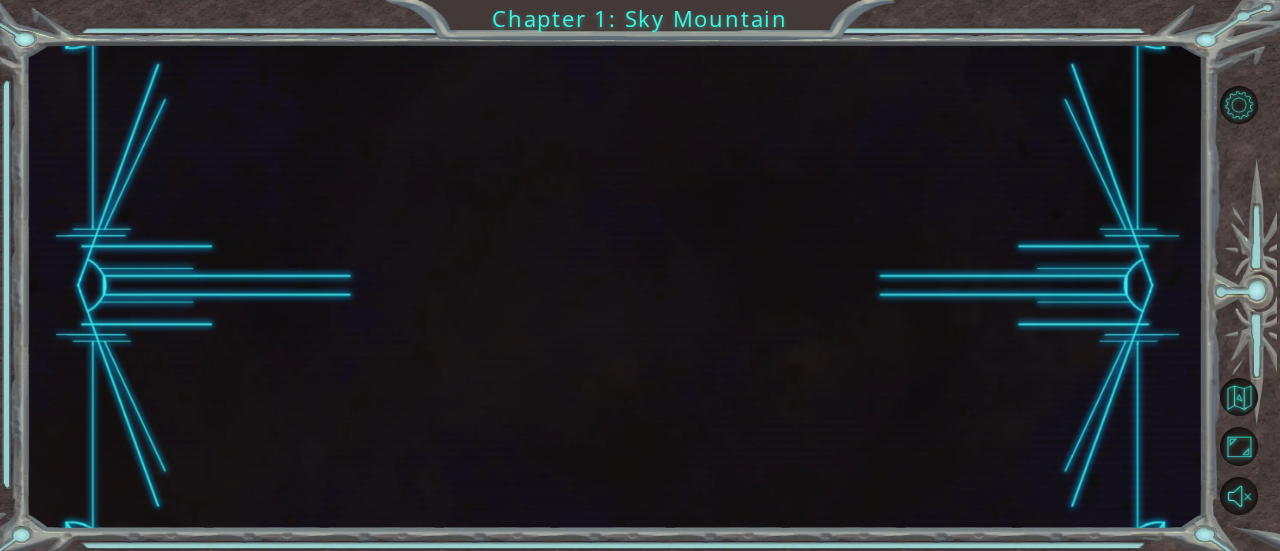 click at bounding box center (615, 286) 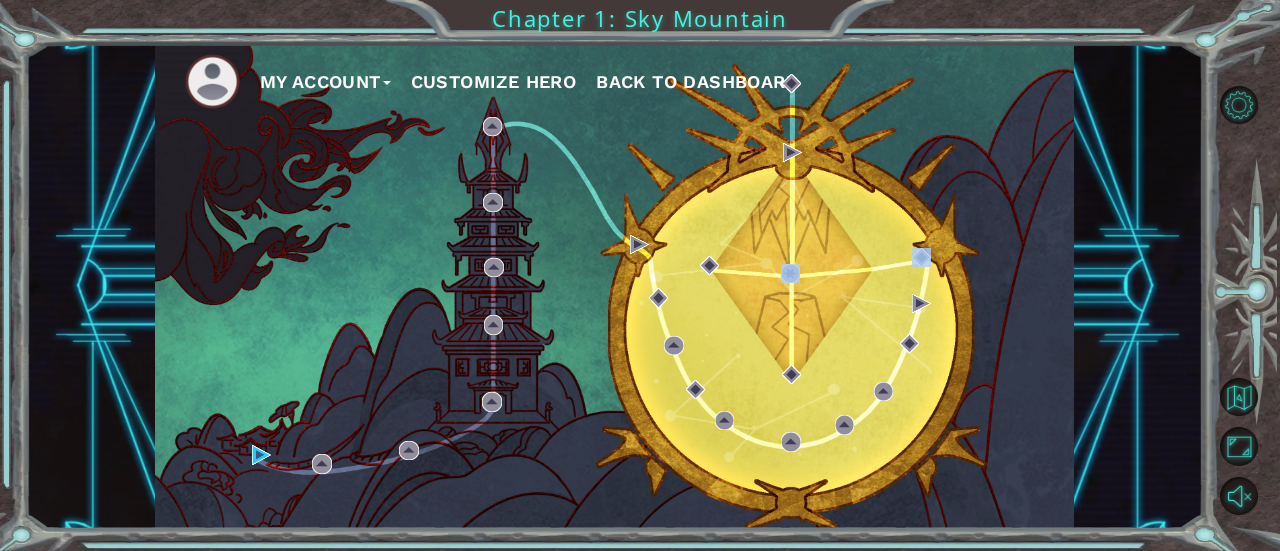click on "My Account
Customize Hero
Back to Dashboard" at bounding box center [615, 286] 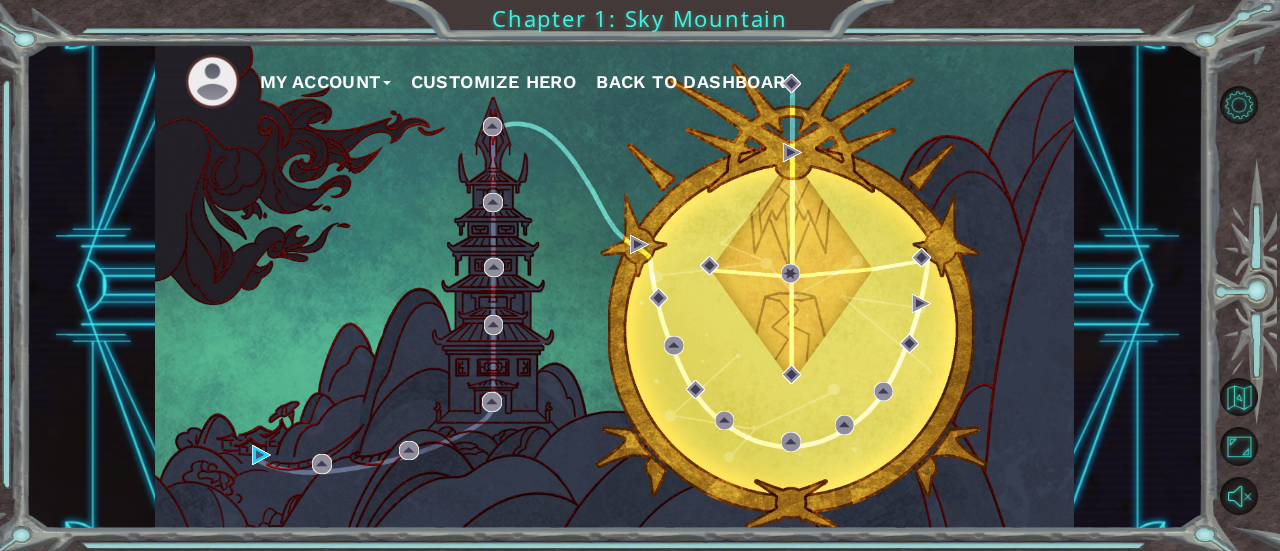 drag, startPoint x: 660, startPoint y: 205, endPoint x: 624, endPoint y: 205, distance: 36 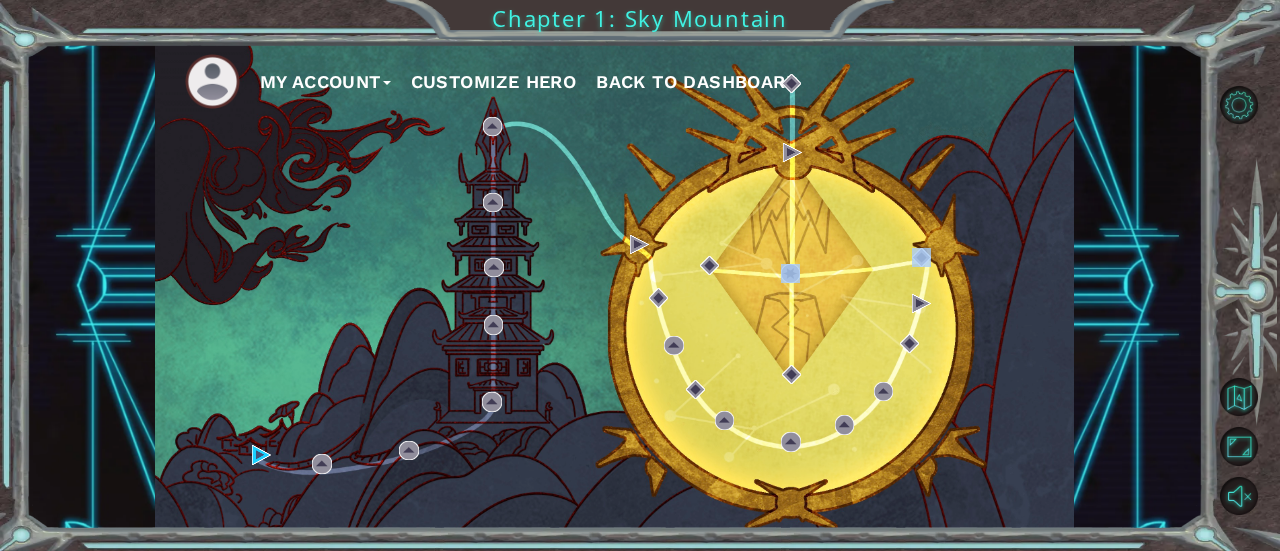 drag, startPoint x: 868, startPoint y: 223, endPoint x: 821, endPoint y: 223, distance: 47 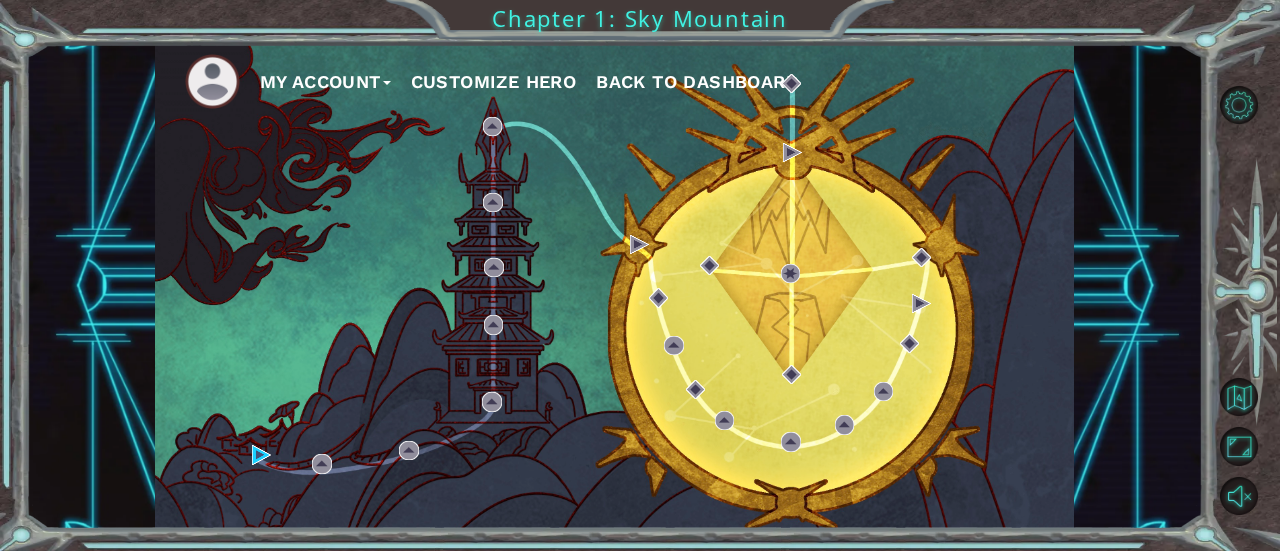 drag, startPoint x: 722, startPoint y: 269, endPoint x: 695, endPoint y: 269, distance: 27 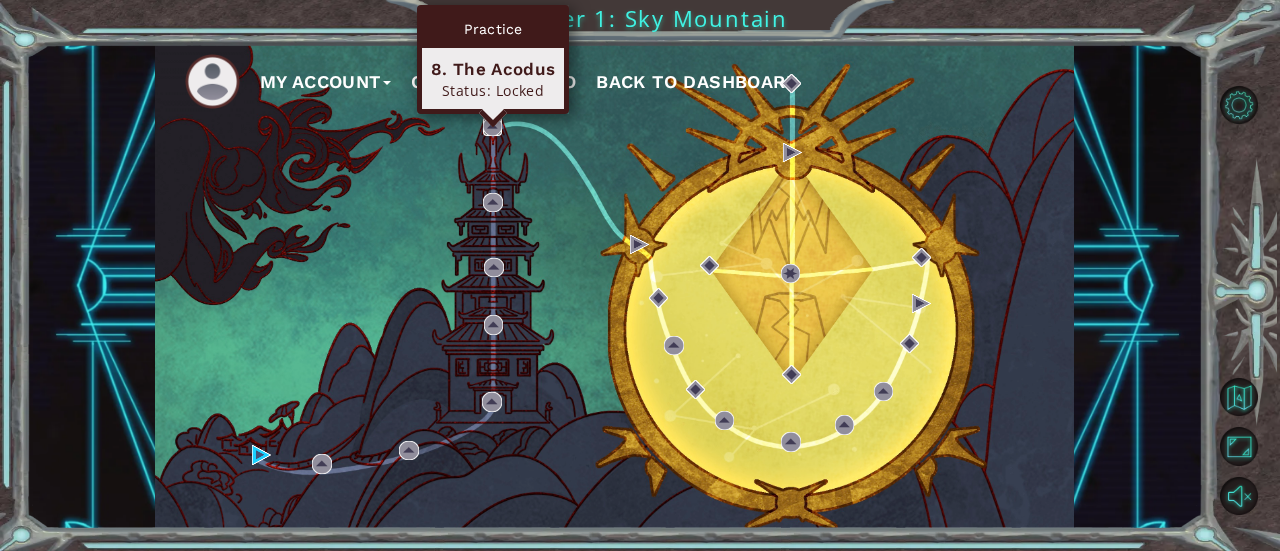 click at bounding box center [492, 126] 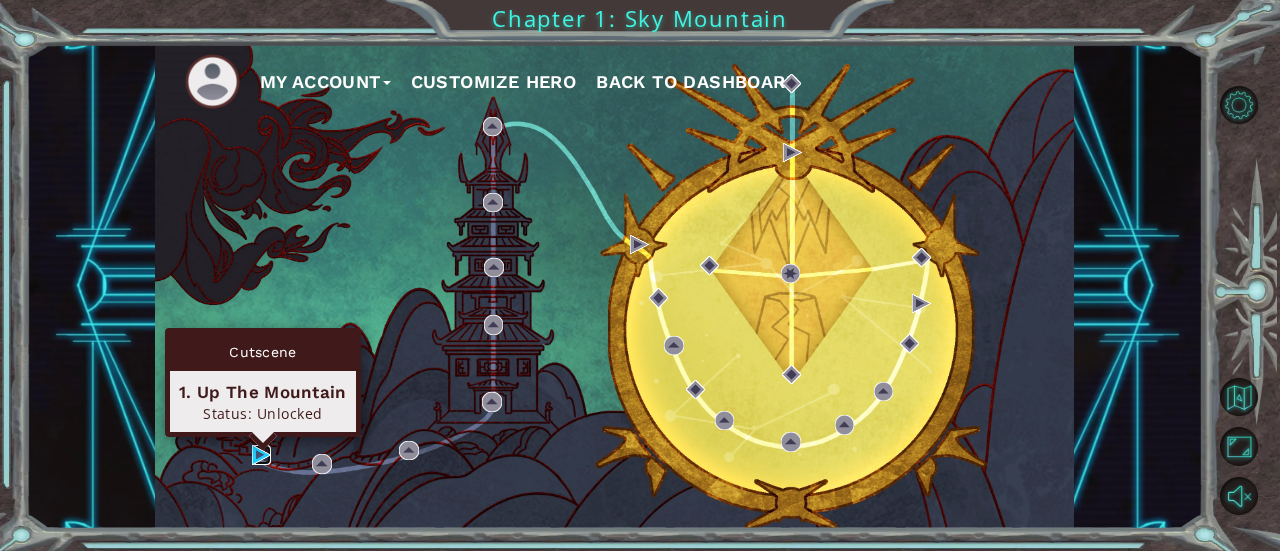 click at bounding box center [261, 454] 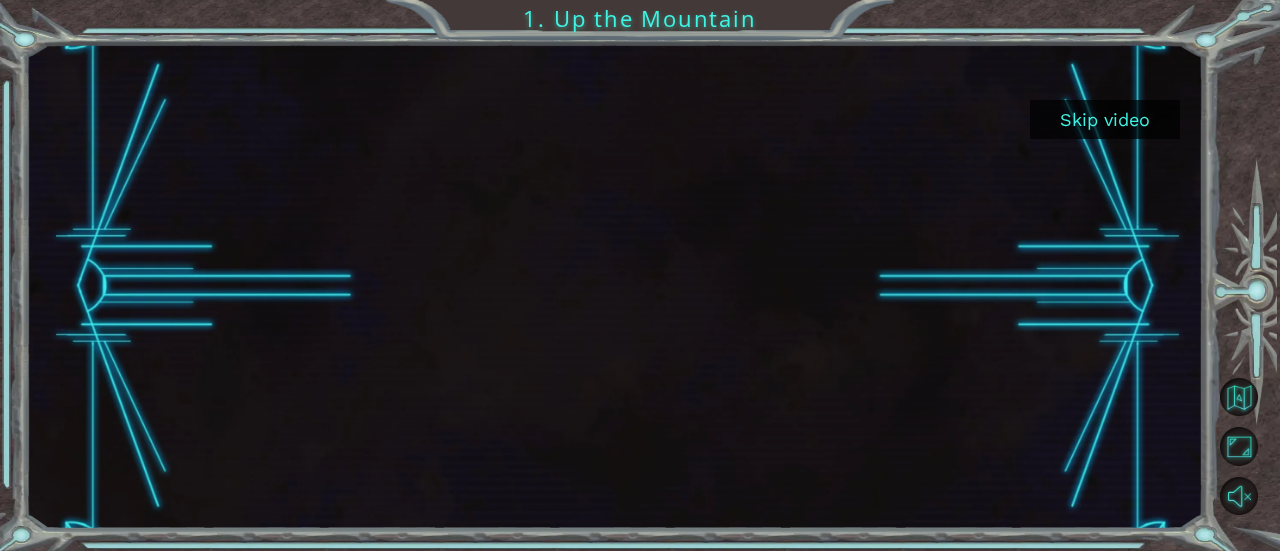 click at bounding box center (615, 286) 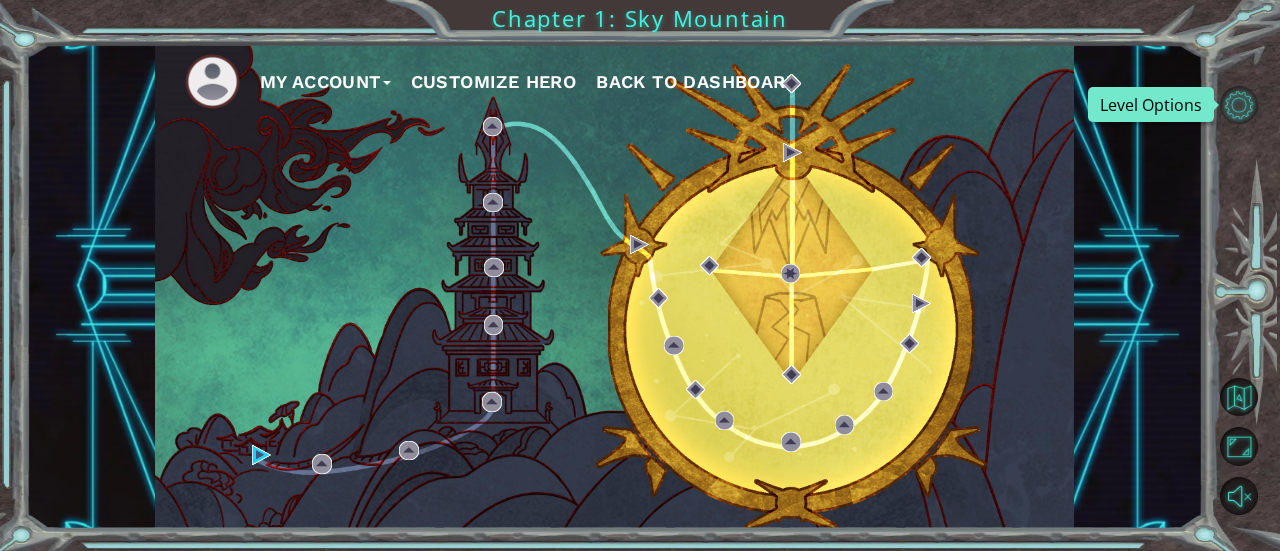 click at bounding box center [1239, 105] 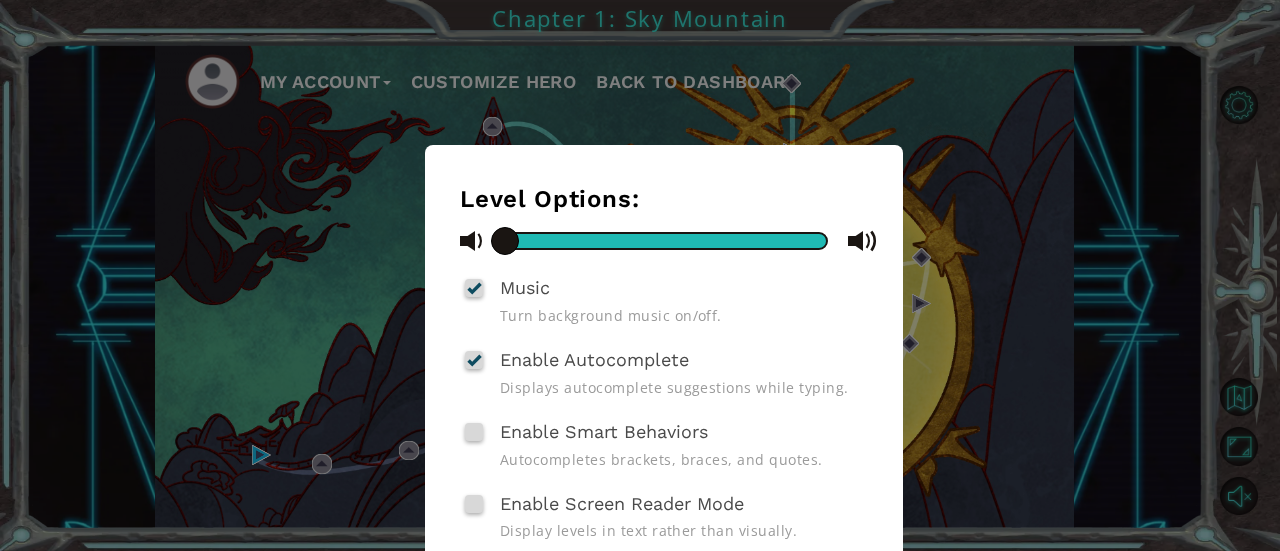 scroll, scrollTop: 125, scrollLeft: 0, axis: vertical 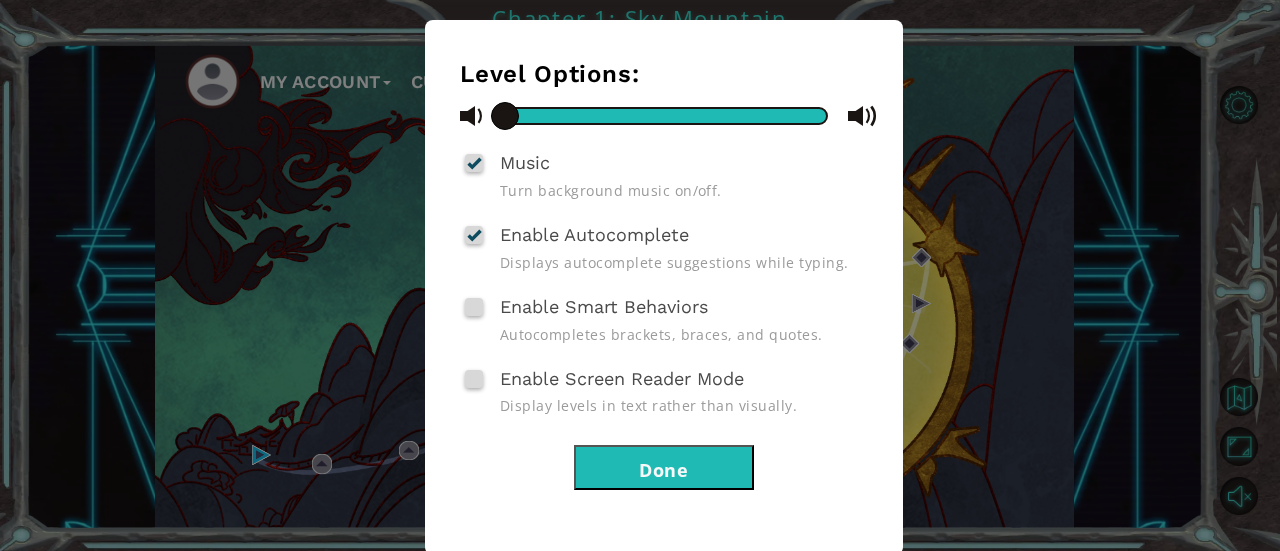 click on "Level Options: Music Turn background music on/off. Enable Autocomplete Displays autocomplete suggestions while typing. Enable Smart Behaviors Autocompletes brackets, braces, and quotes. Enable Screen Reader Mode Display levels in text rather than visually. Done" at bounding box center (640, 275) 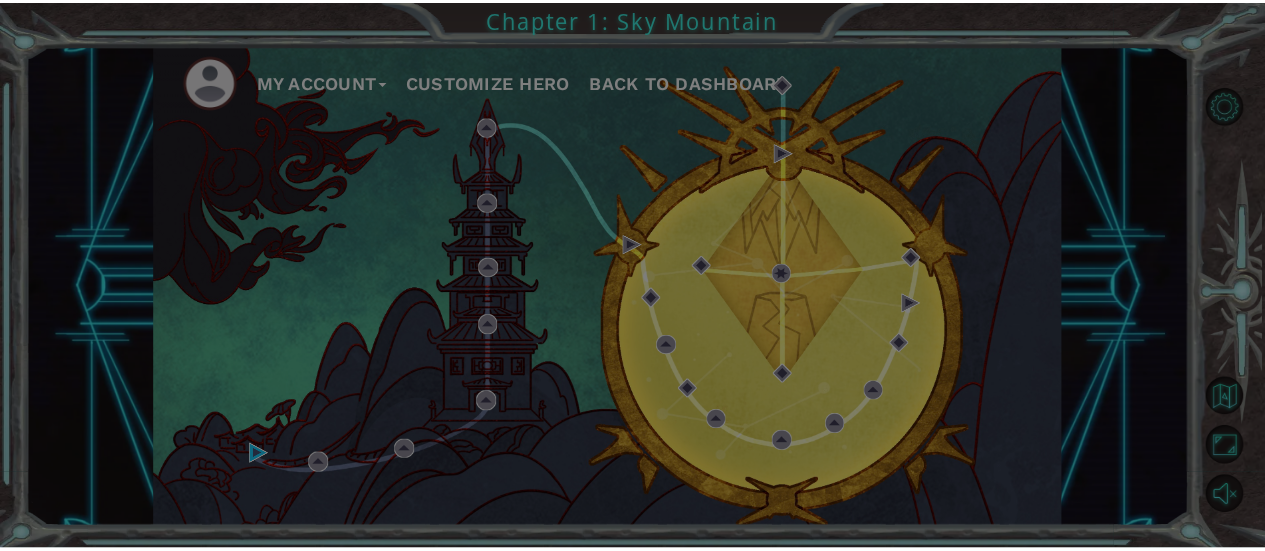 scroll, scrollTop: 0, scrollLeft: 0, axis: both 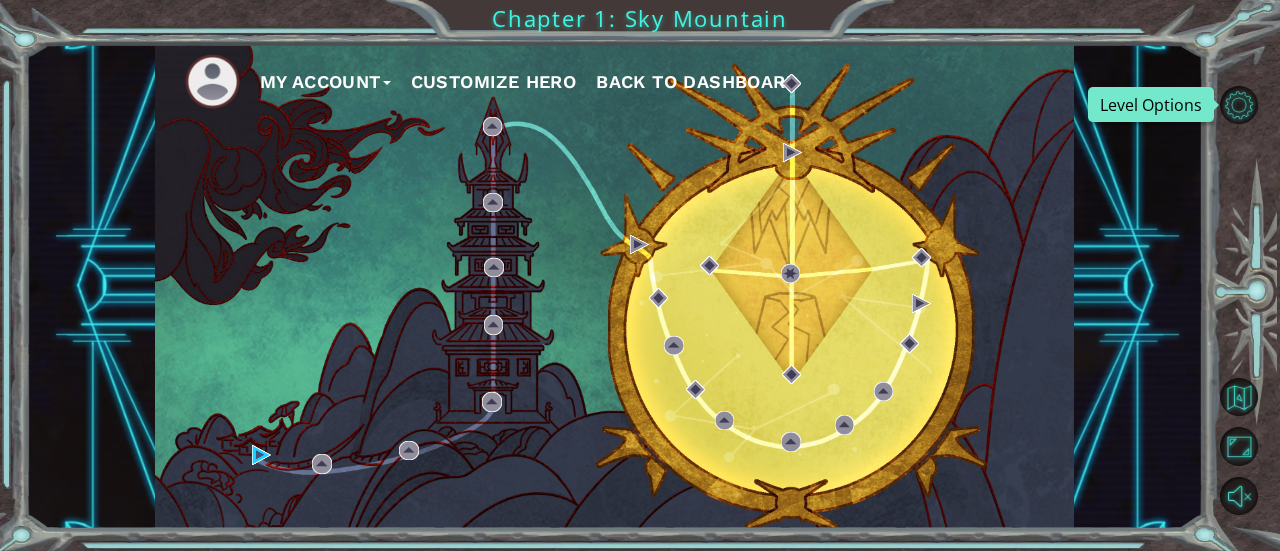 click on "My Account" at bounding box center (325, 82) 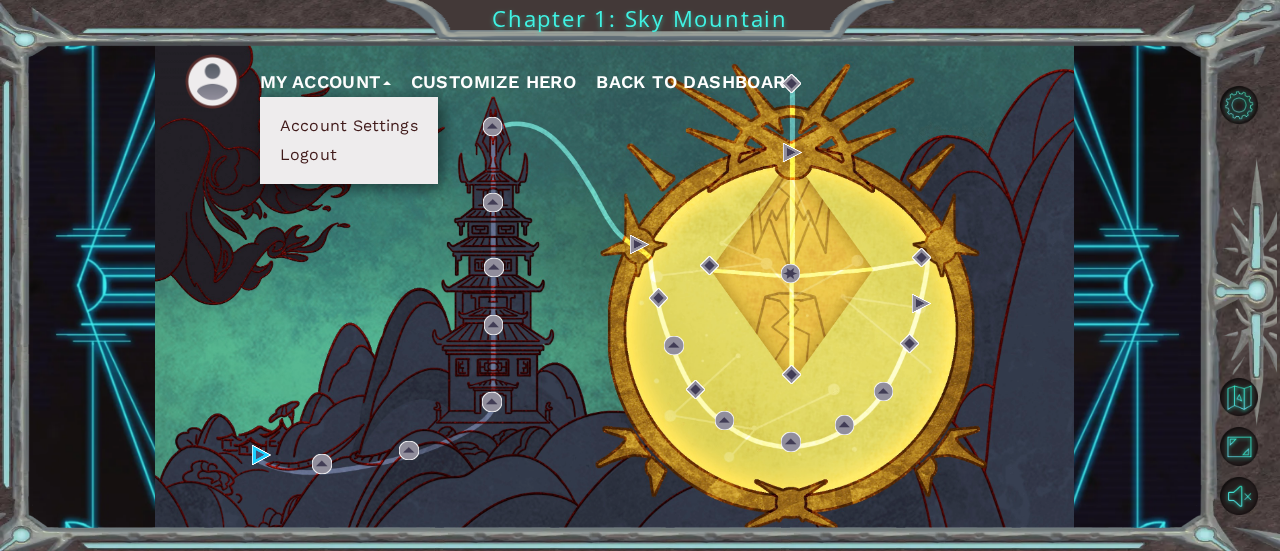 click on "Logout" at bounding box center (309, 155) 